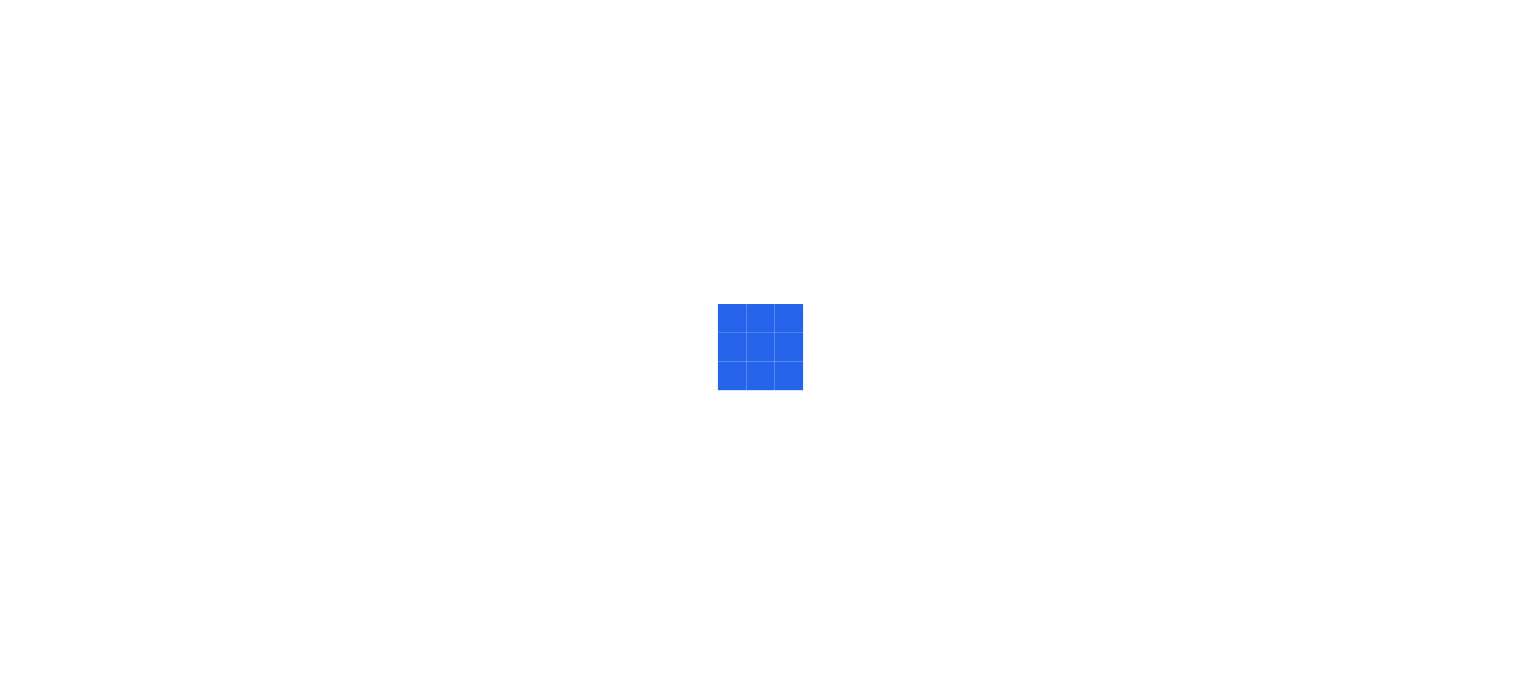 scroll, scrollTop: 0, scrollLeft: 0, axis: both 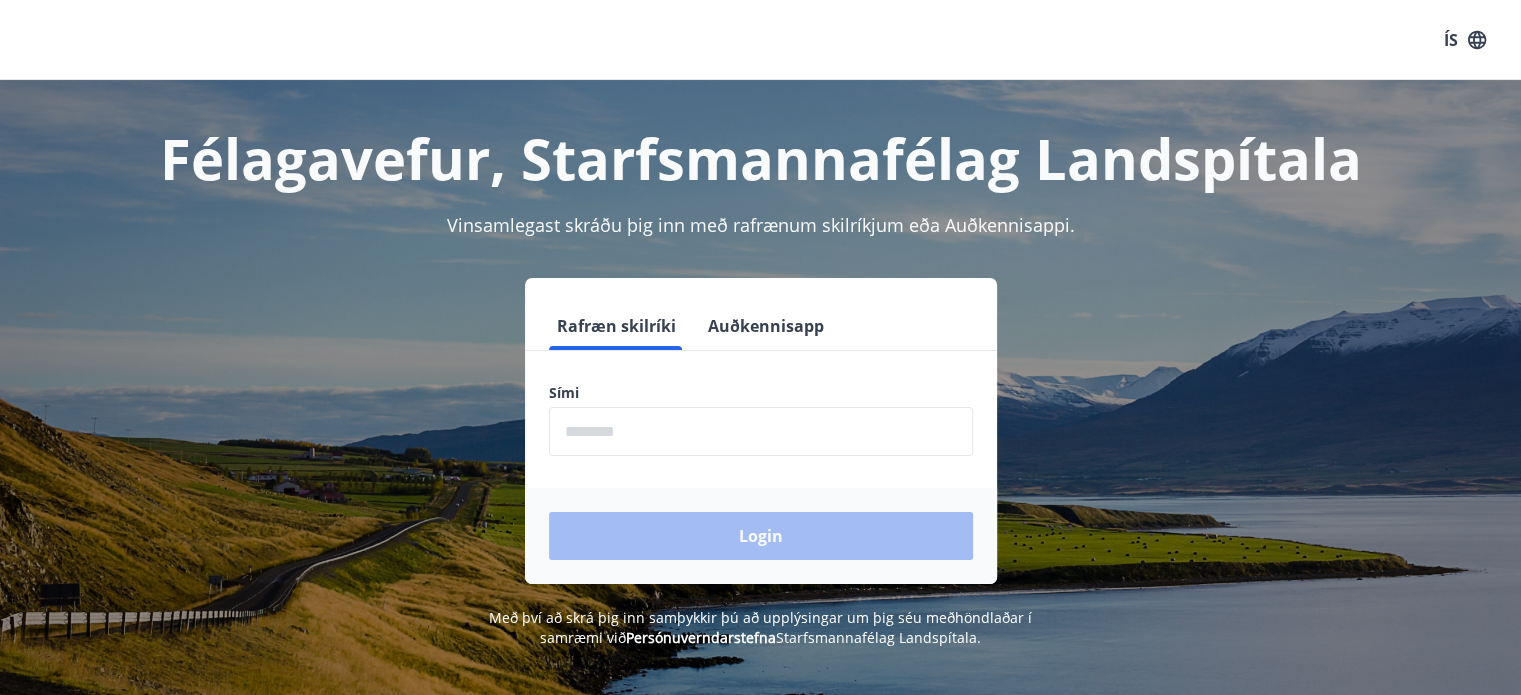 click at bounding box center (761, 431) 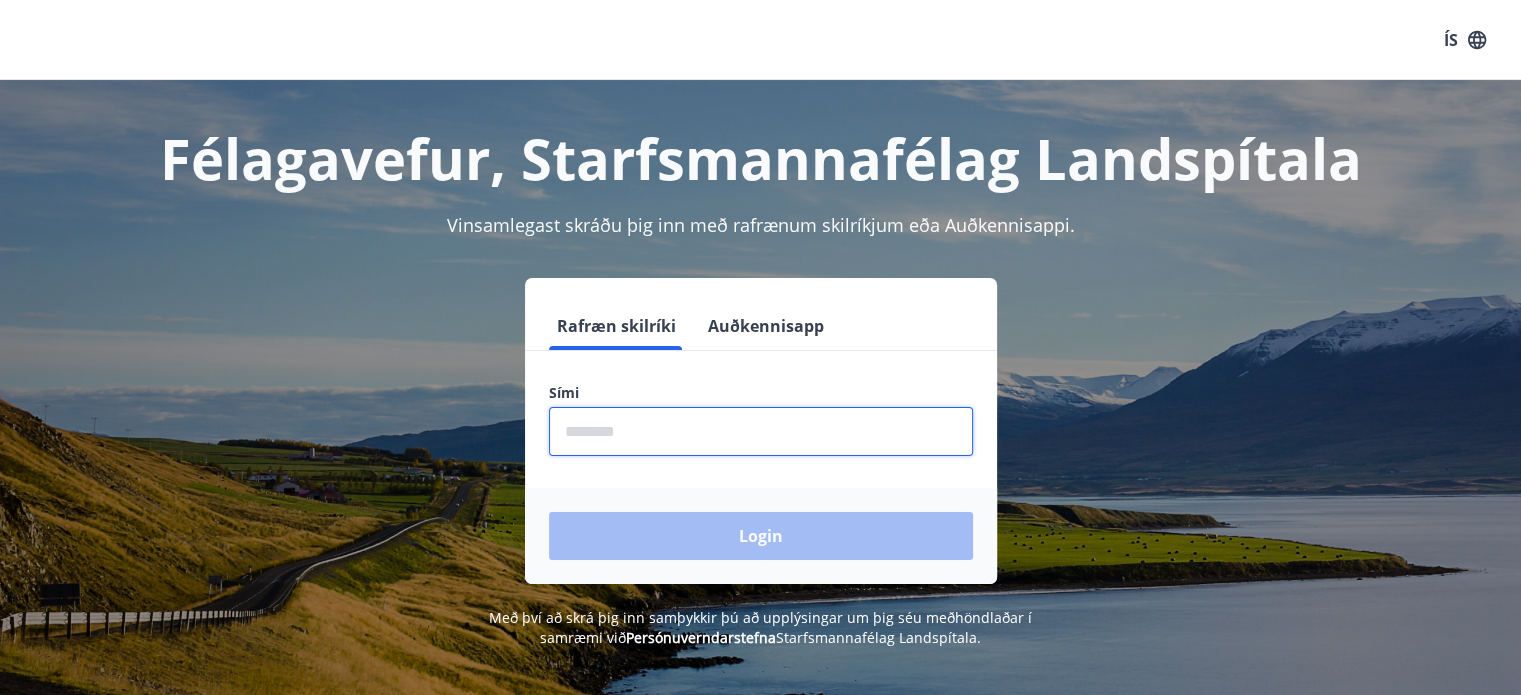 type on "********" 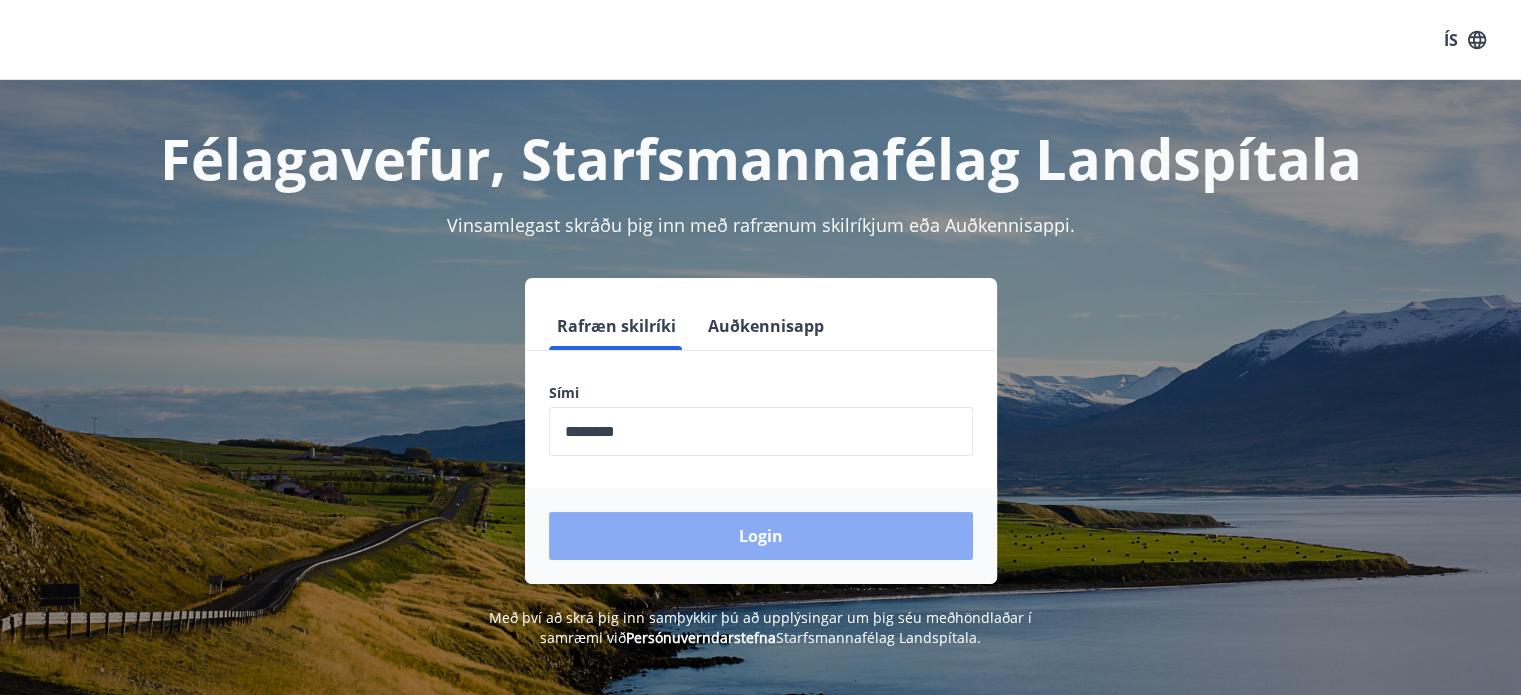click on "Login" at bounding box center (761, 536) 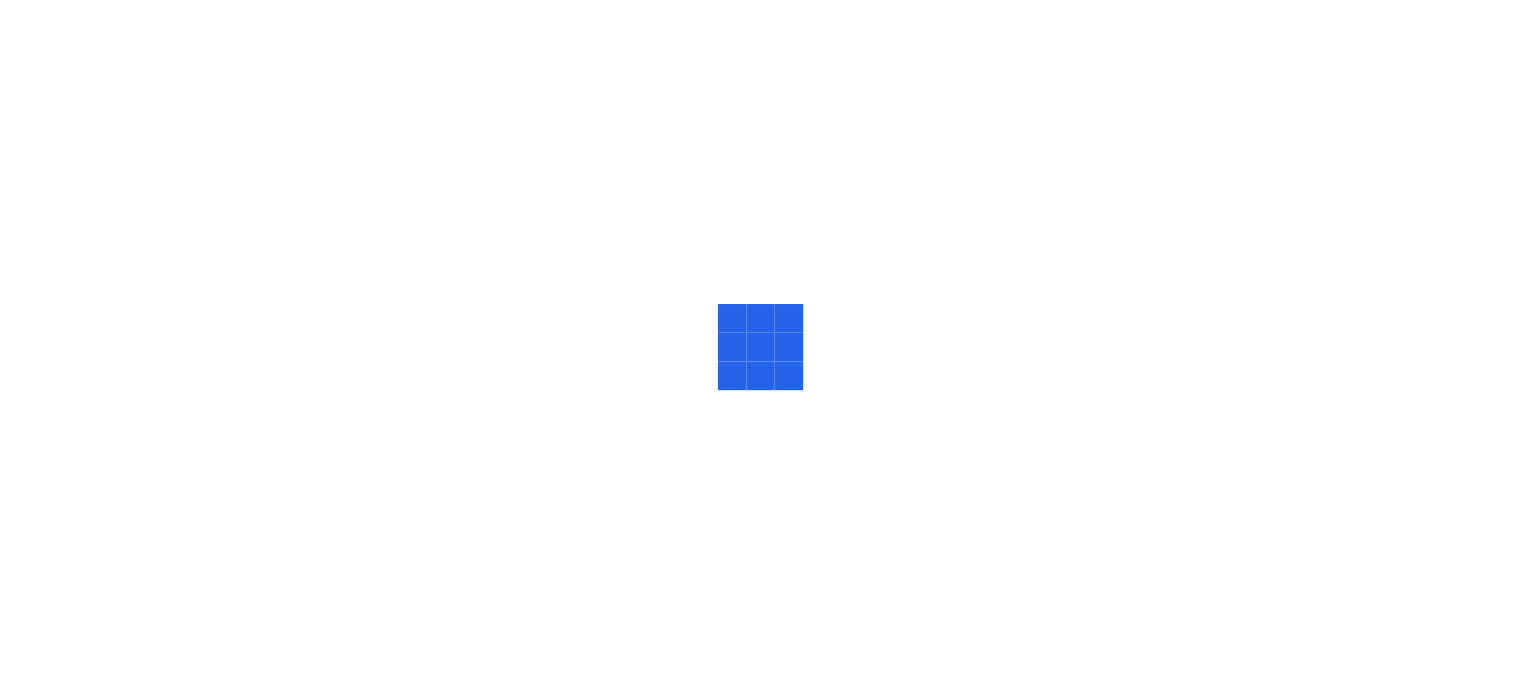 scroll, scrollTop: 0, scrollLeft: 0, axis: both 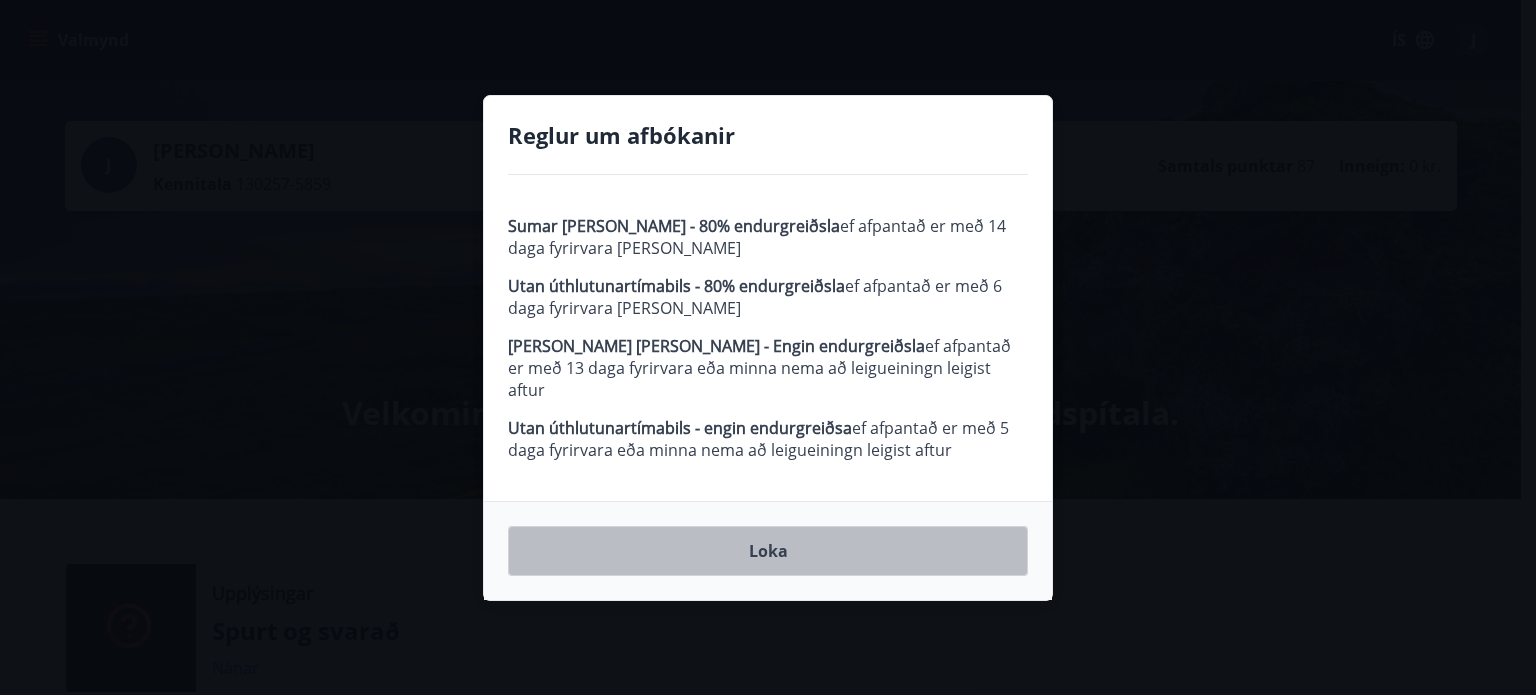 click on "Loka" at bounding box center [768, 551] 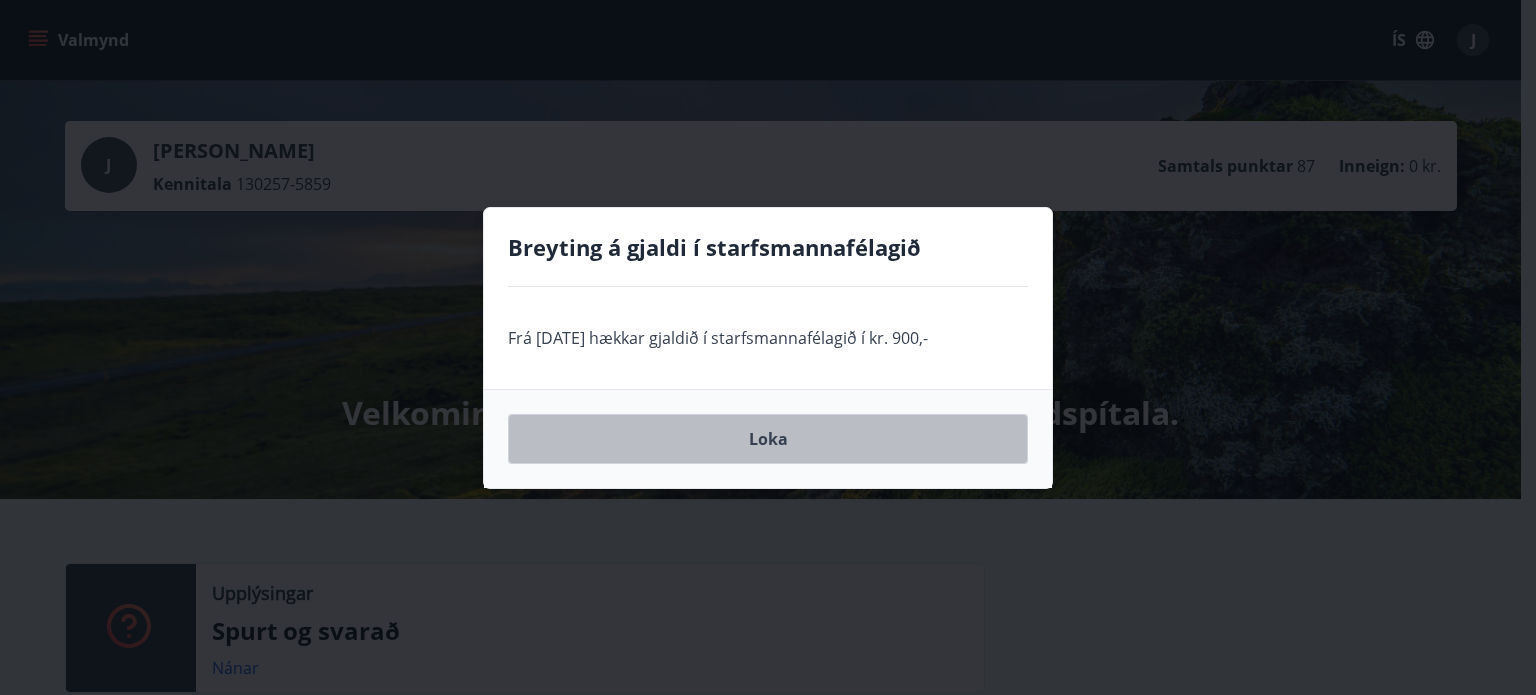 click on "Loka" at bounding box center [768, 439] 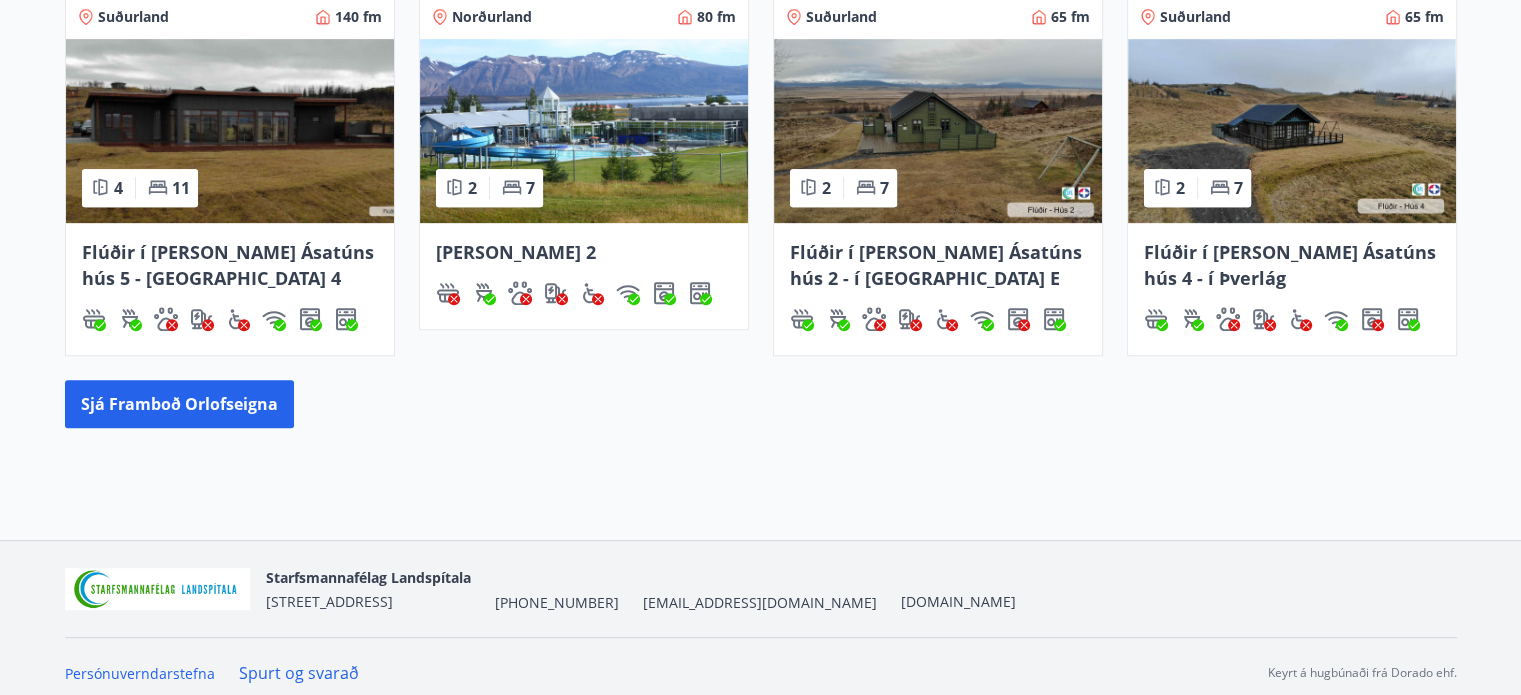 scroll, scrollTop: 832, scrollLeft: 0, axis: vertical 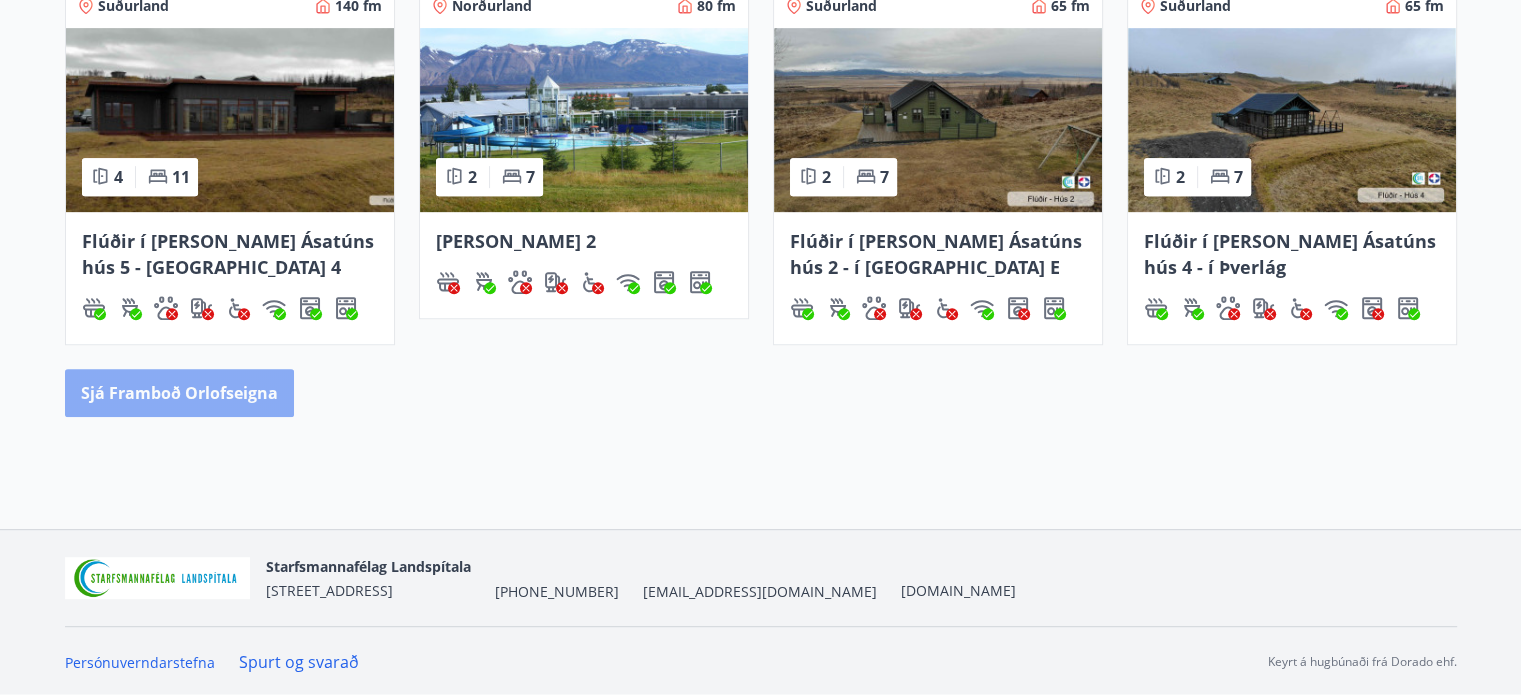 click on "Sjá framboð orlofseigna" at bounding box center [179, 393] 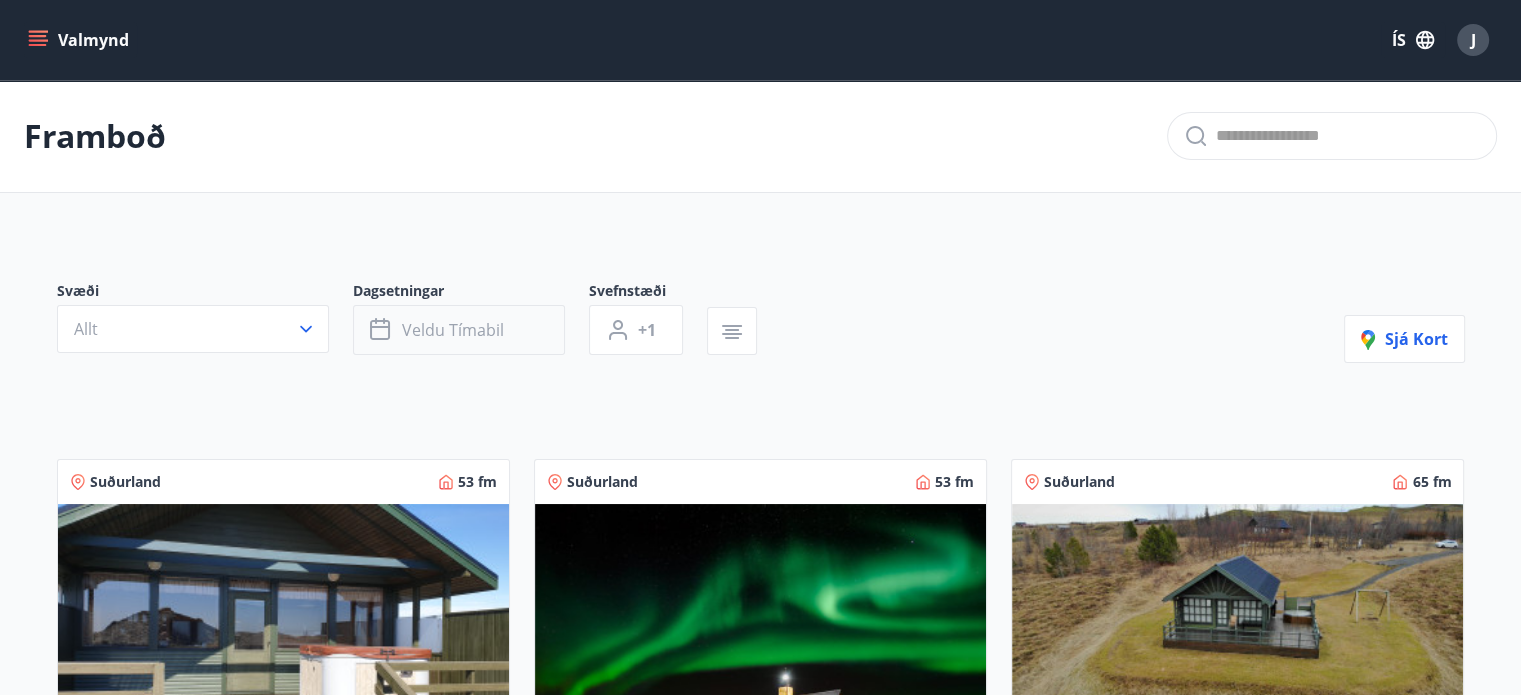 click 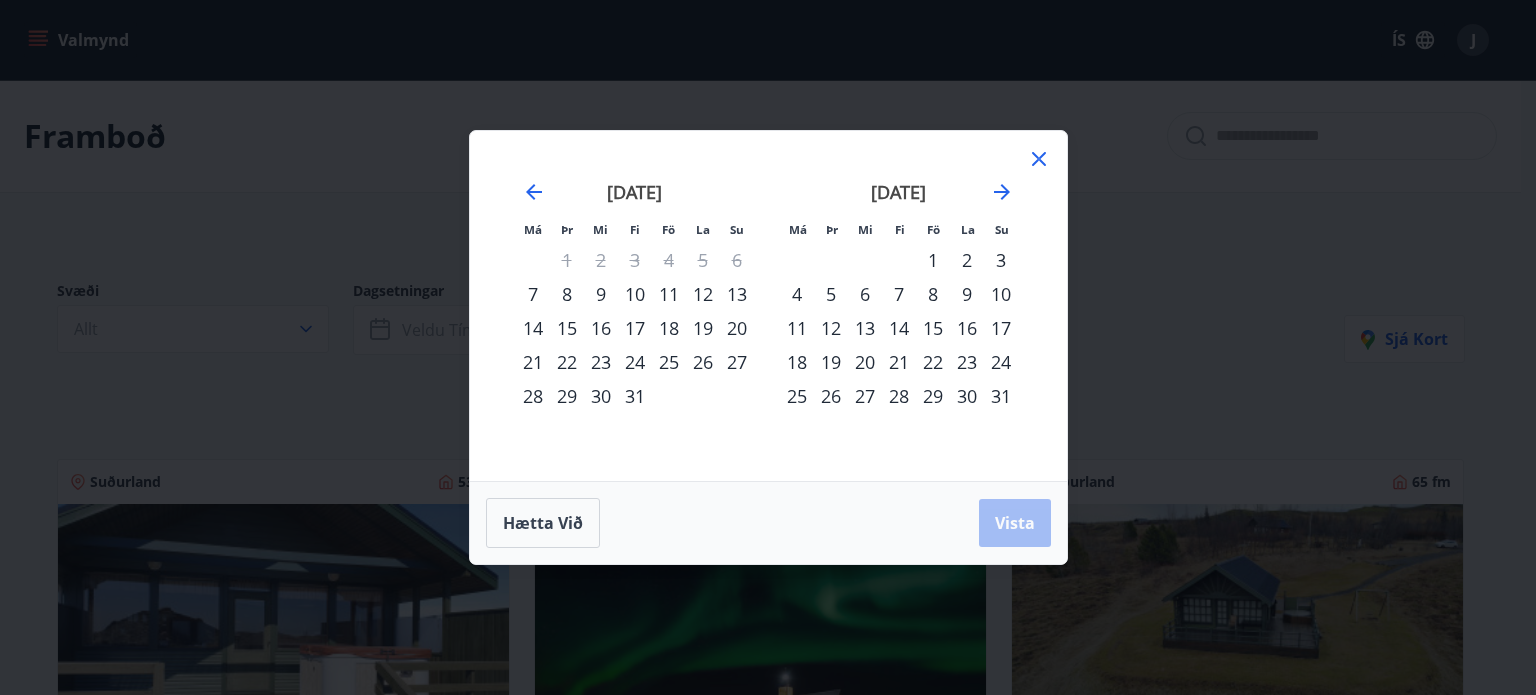 click on "18" at bounding box center [669, 328] 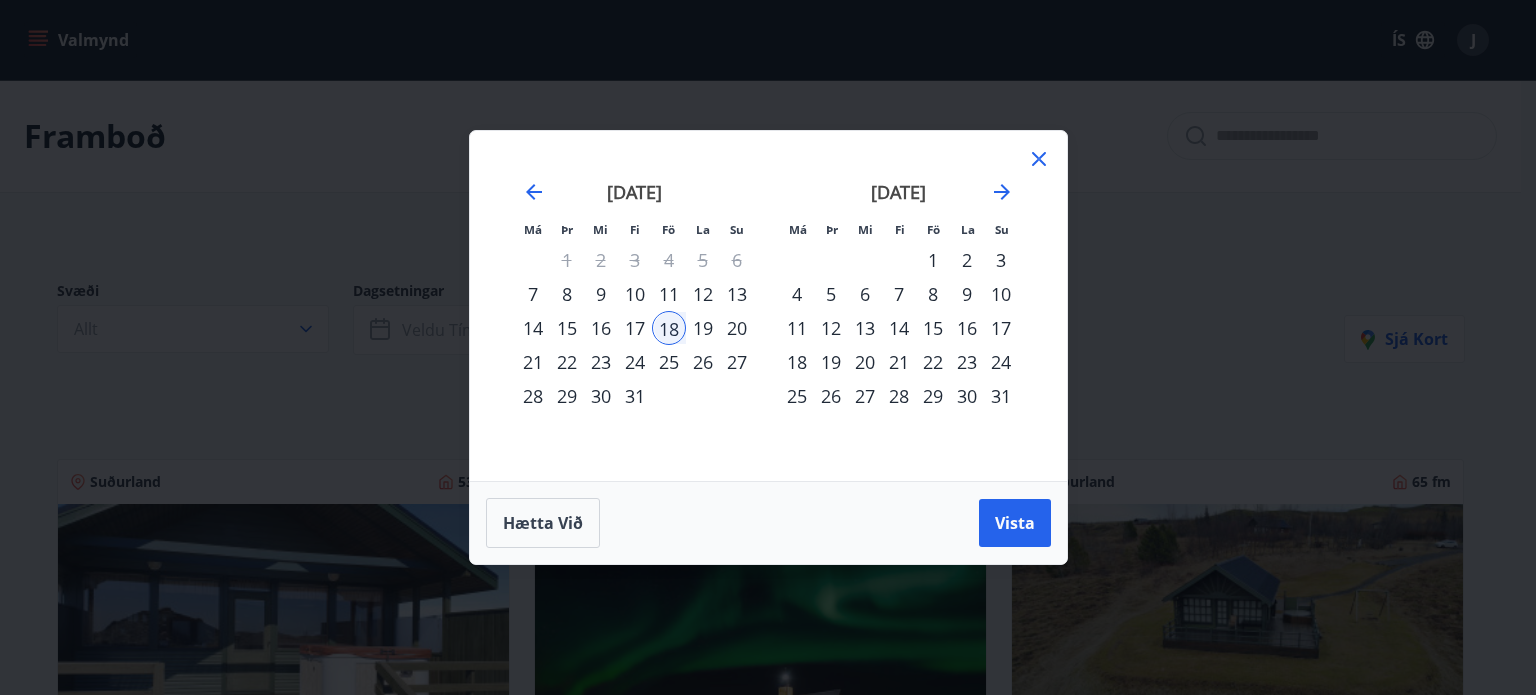click on "25" at bounding box center (669, 362) 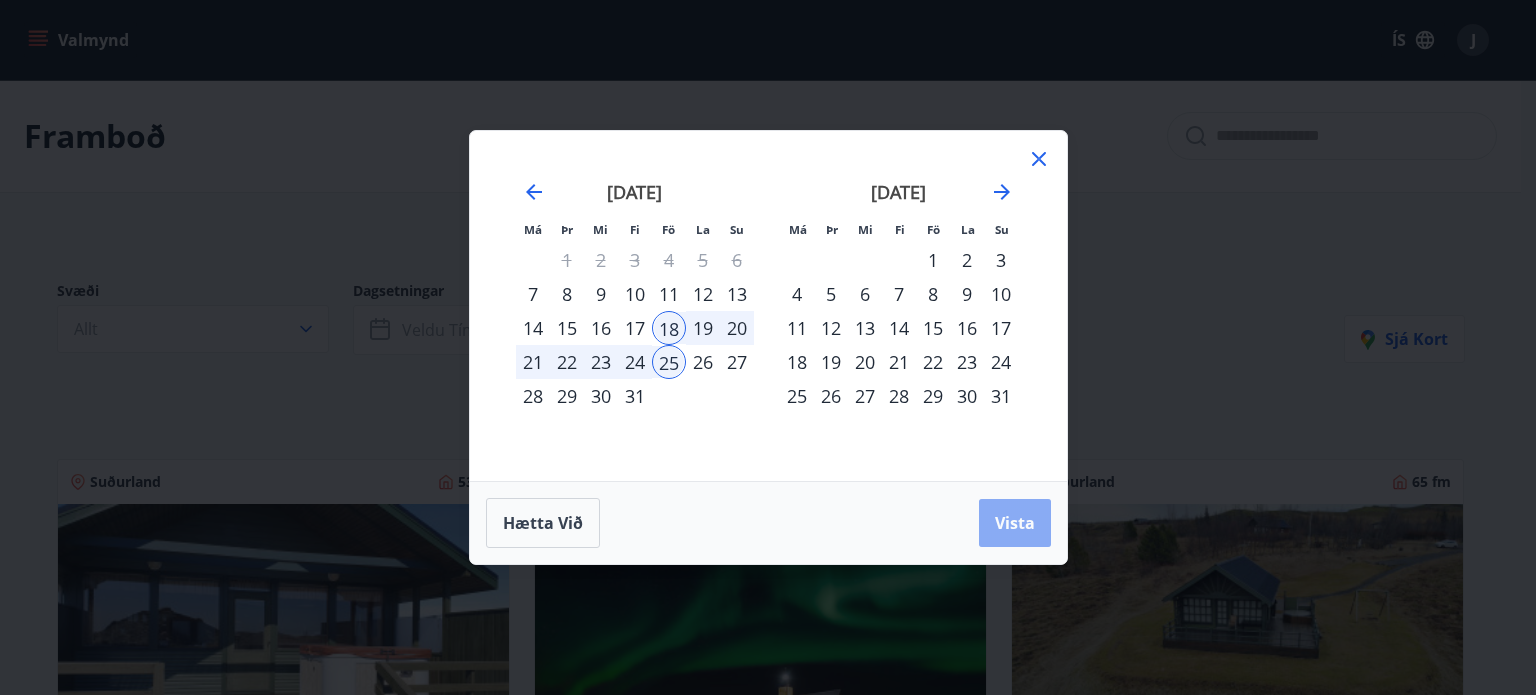 click on "Vista" at bounding box center [1015, 523] 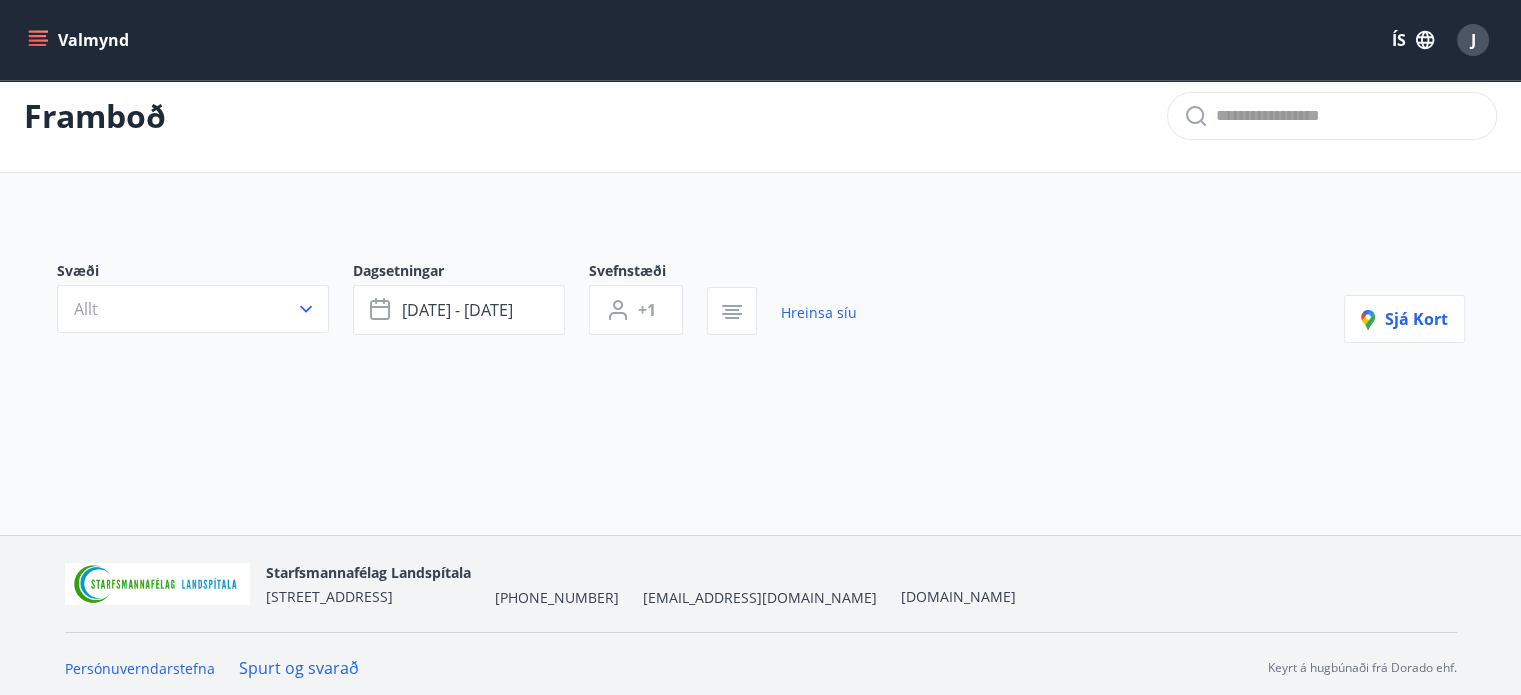 scroll, scrollTop: 27, scrollLeft: 0, axis: vertical 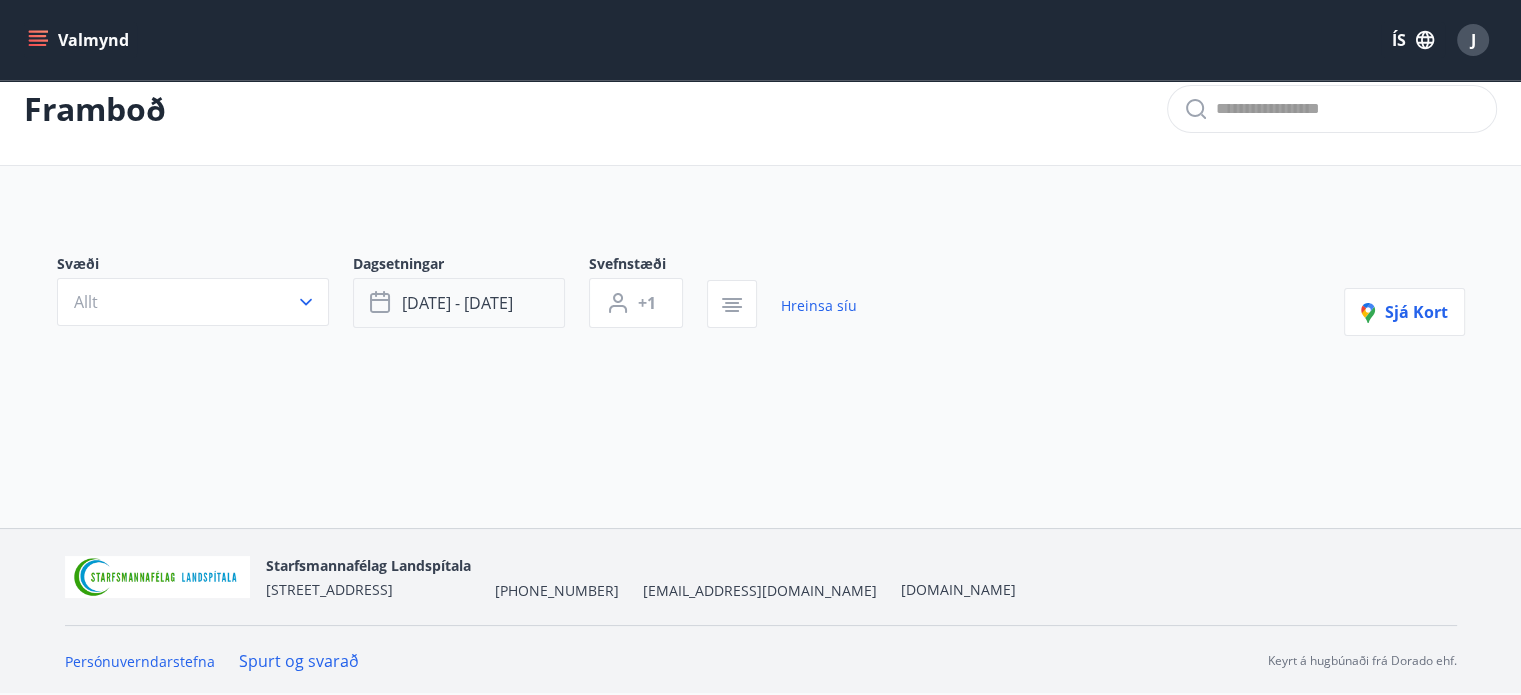 click on "[DATE] - [DATE]" at bounding box center [457, 303] 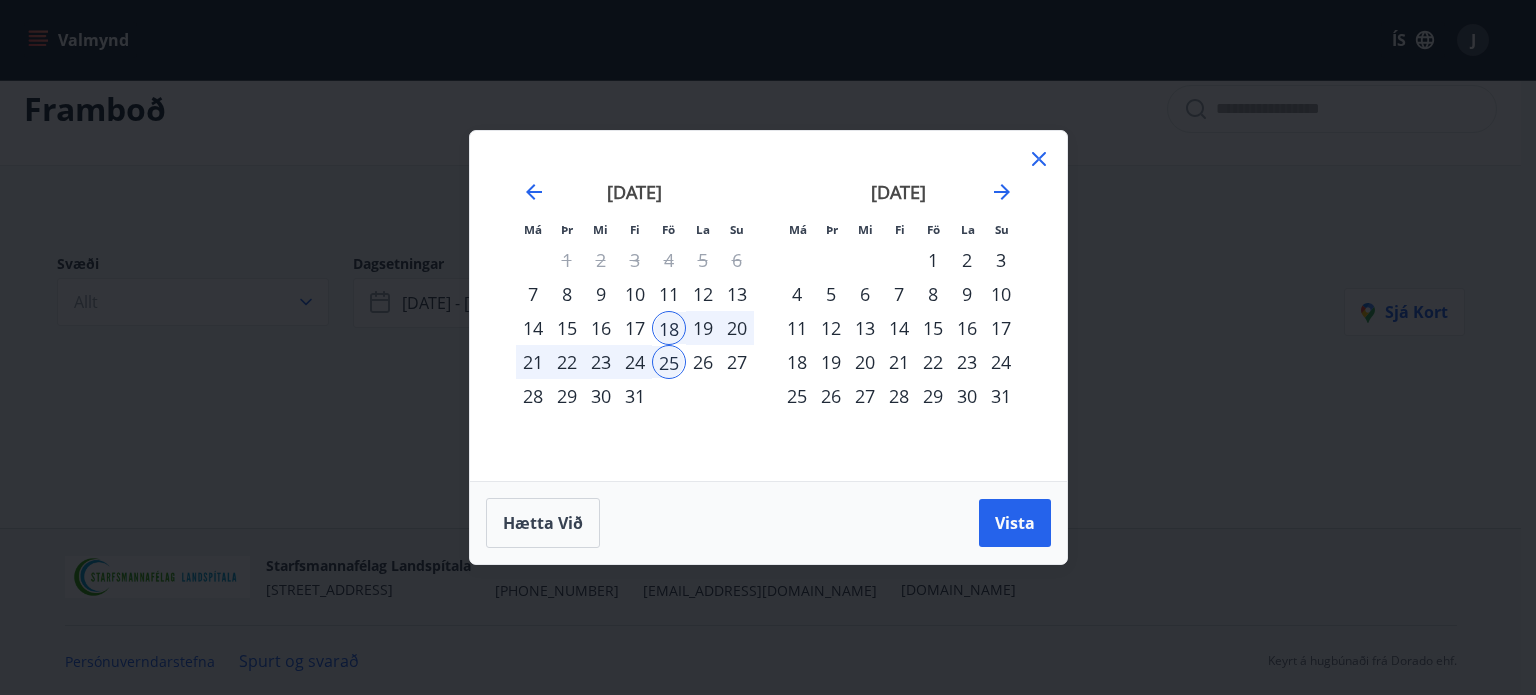 click on "25" at bounding box center [669, 362] 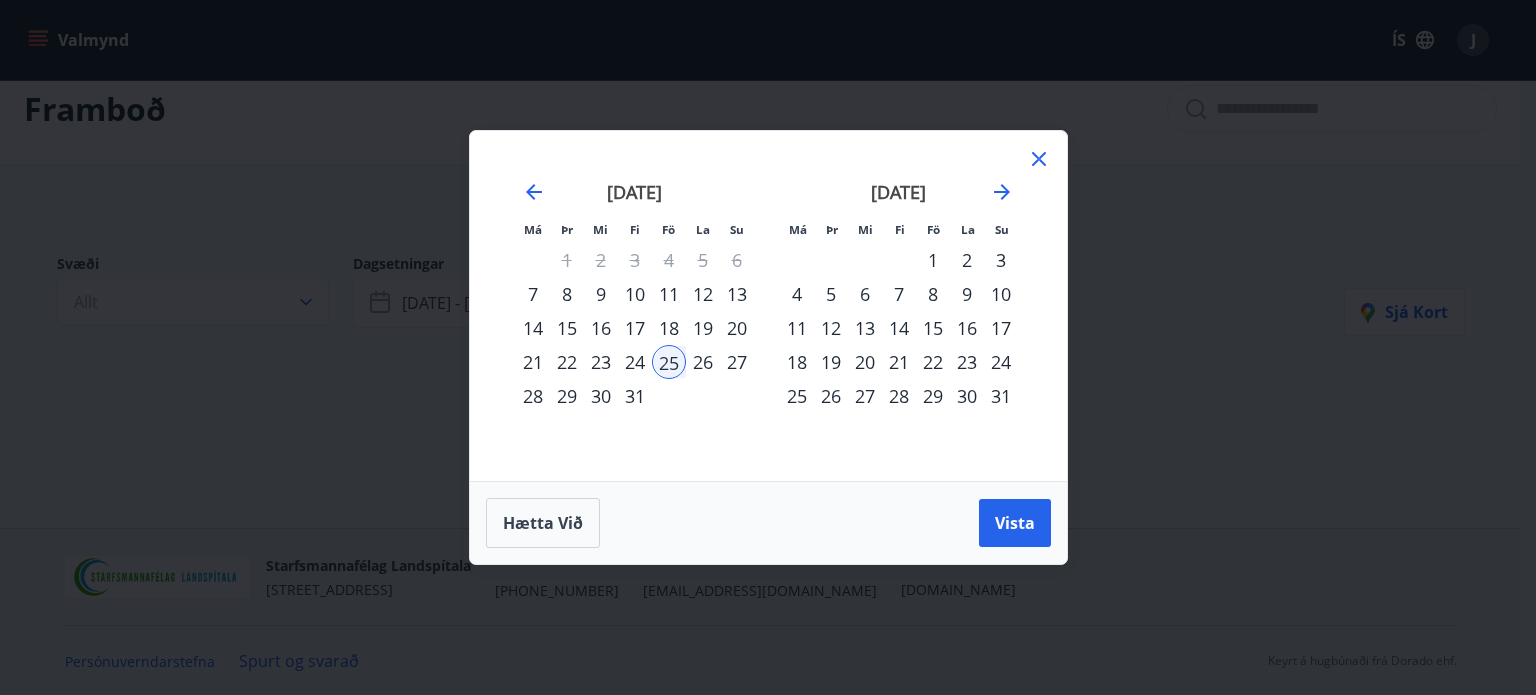 click on "1" at bounding box center (933, 260) 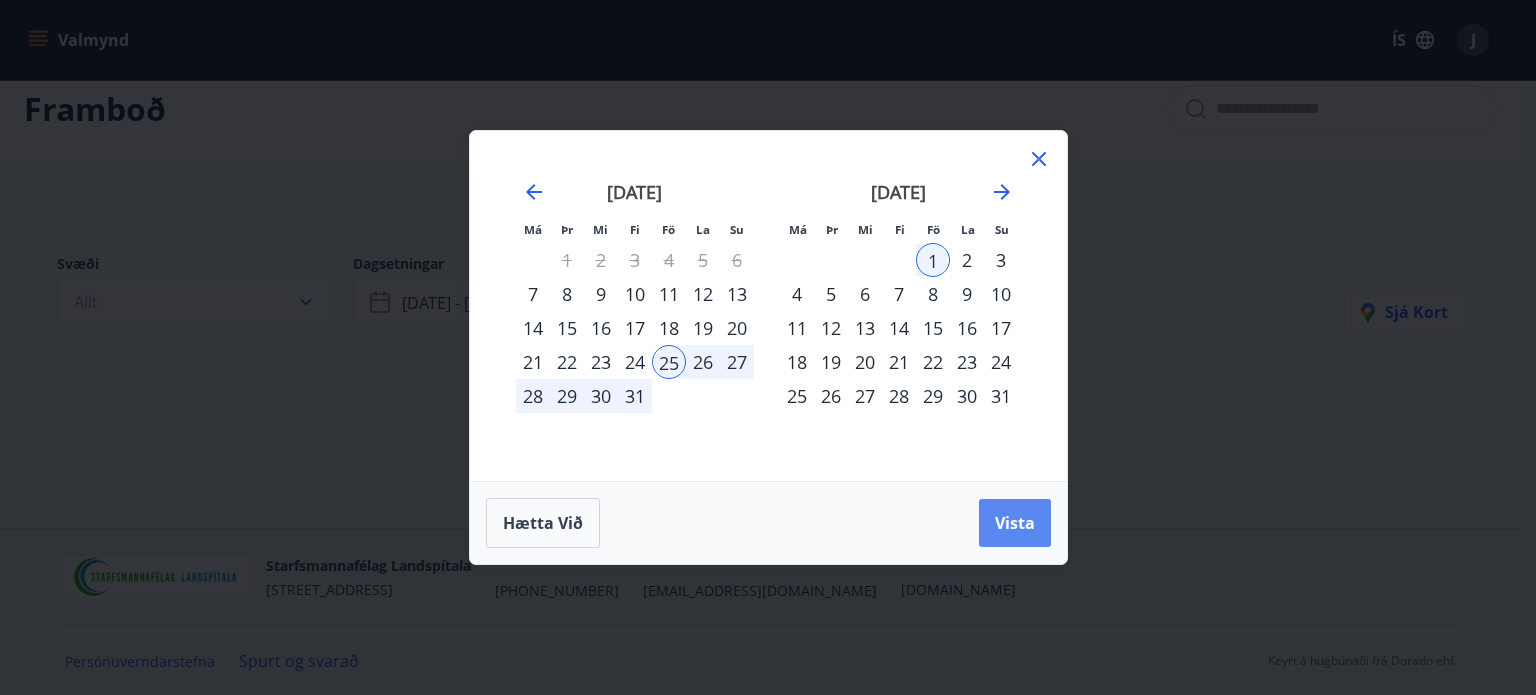 click on "Vista" at bounding box center (1015, 523) 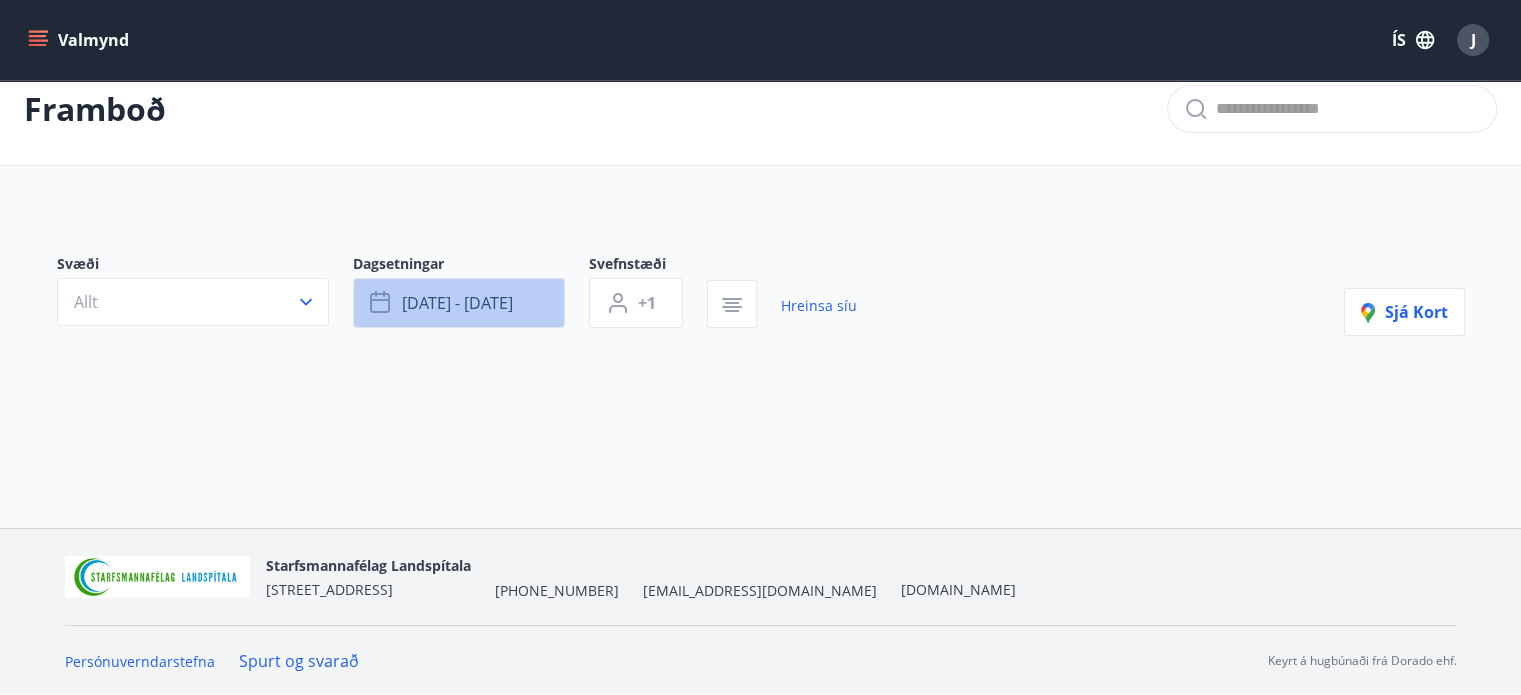click on "[DATE] - [DATE]" at bounding box center [457, 303] 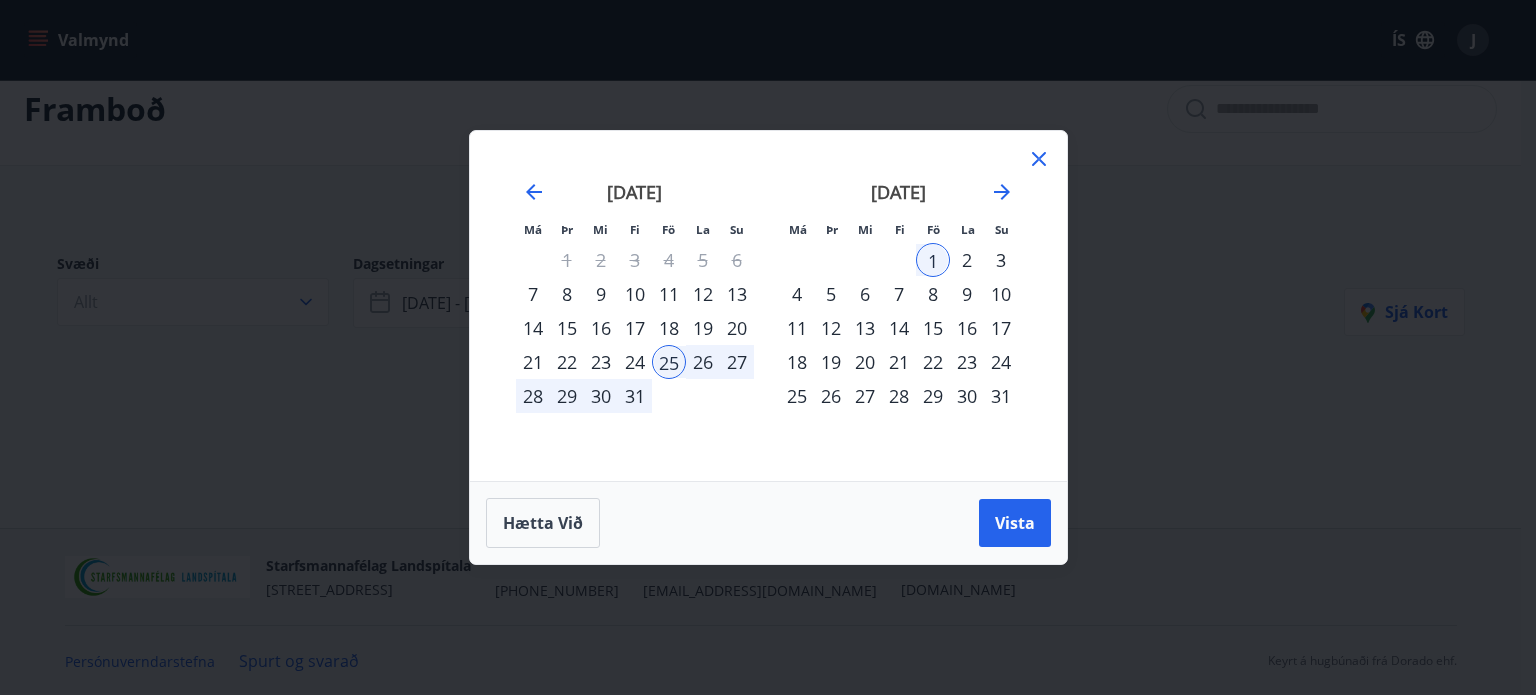 click on "18" at bounding box center [669, 328] 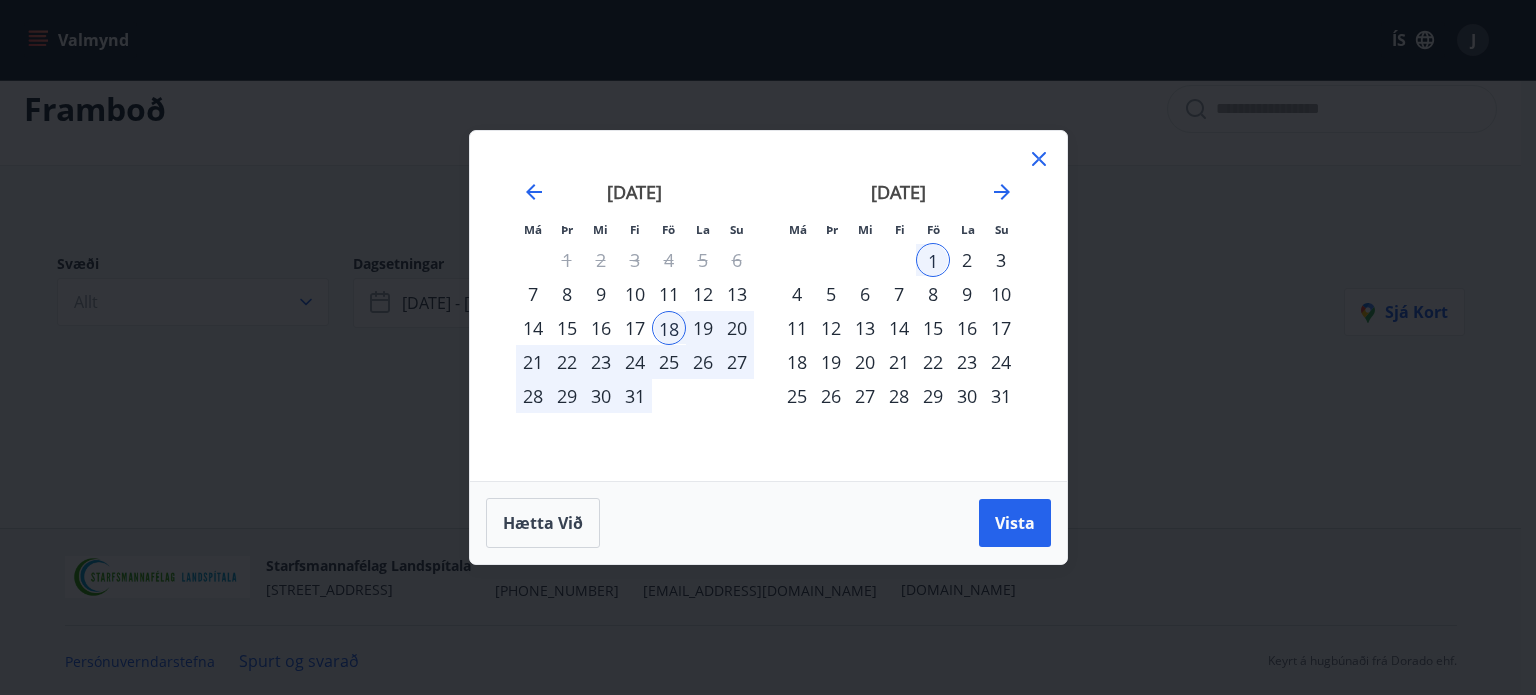 click on "24" at bounding box center (635, 362) 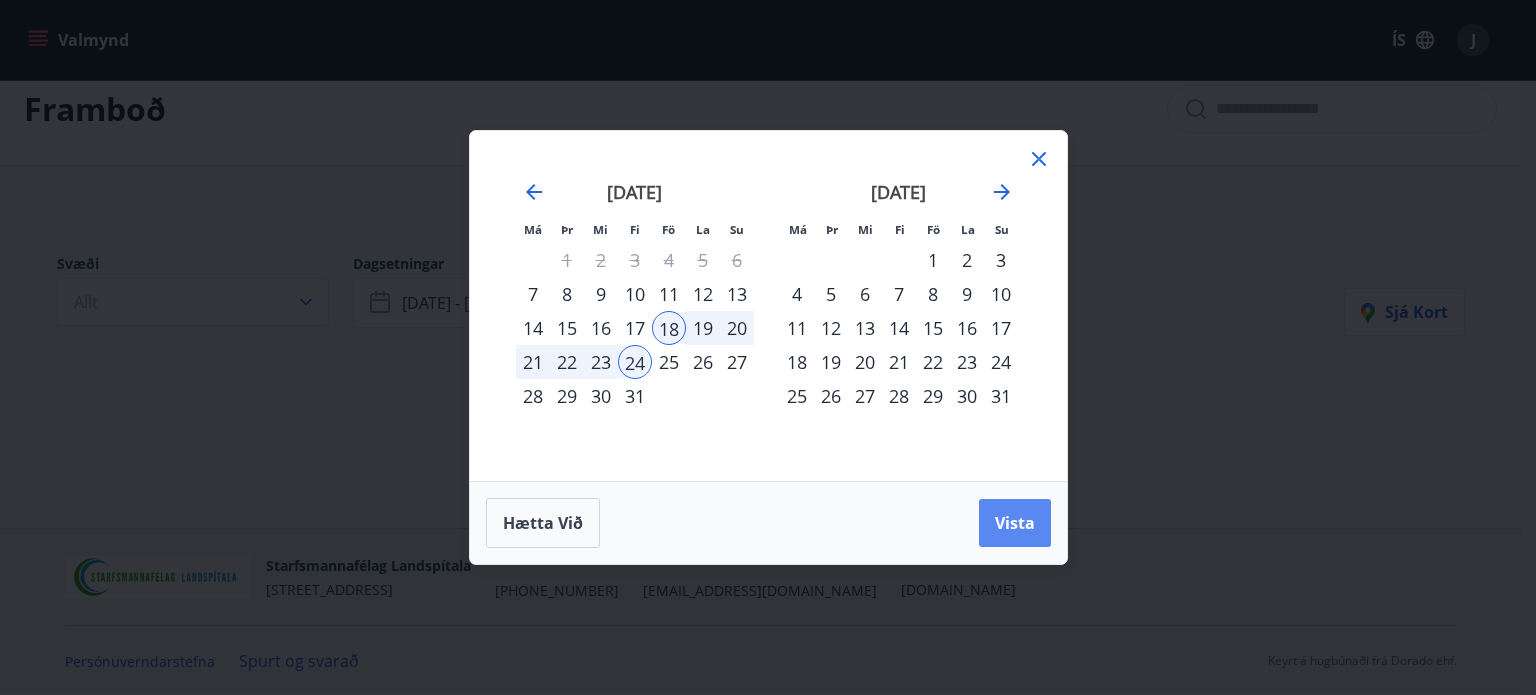 click on "Vista" at bounding box center [1015, 523] 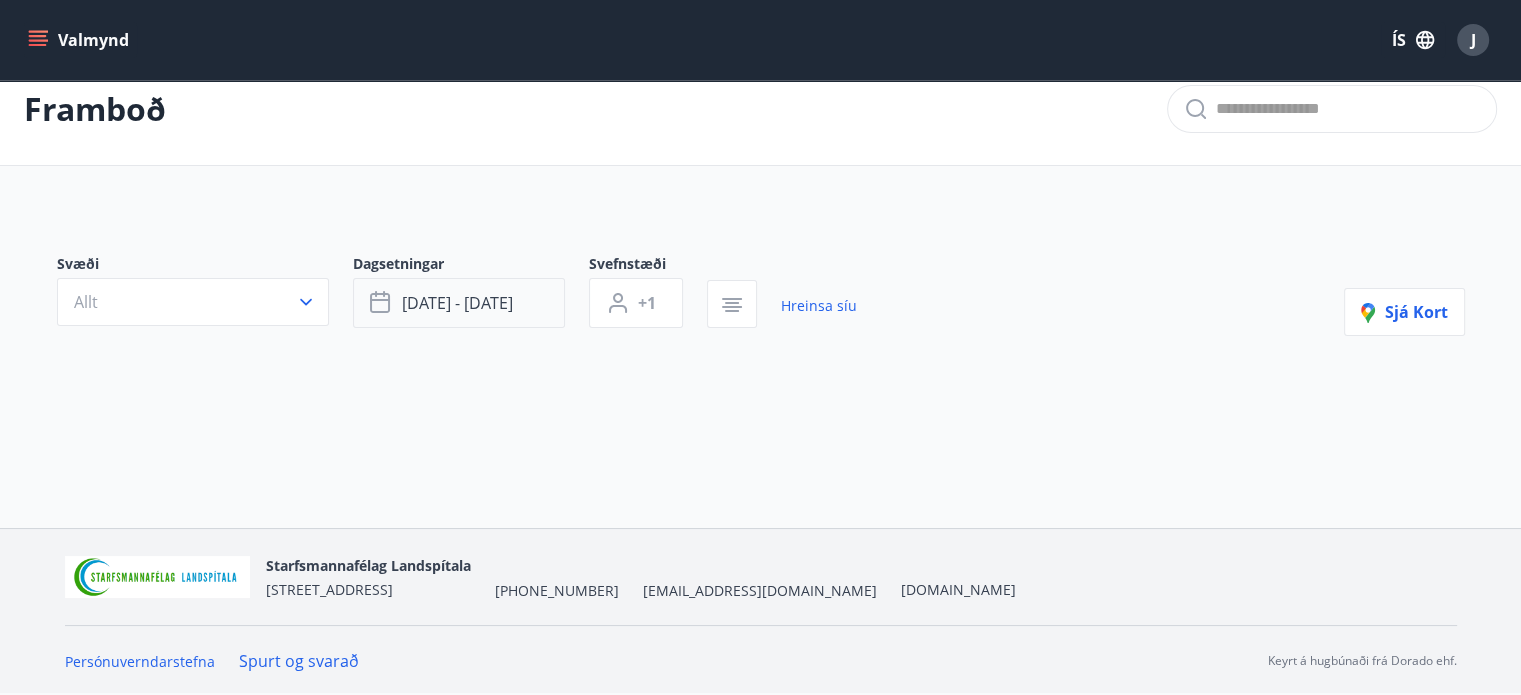 click on "[DATE] - [DATE]" at bounding box center [459, 303] 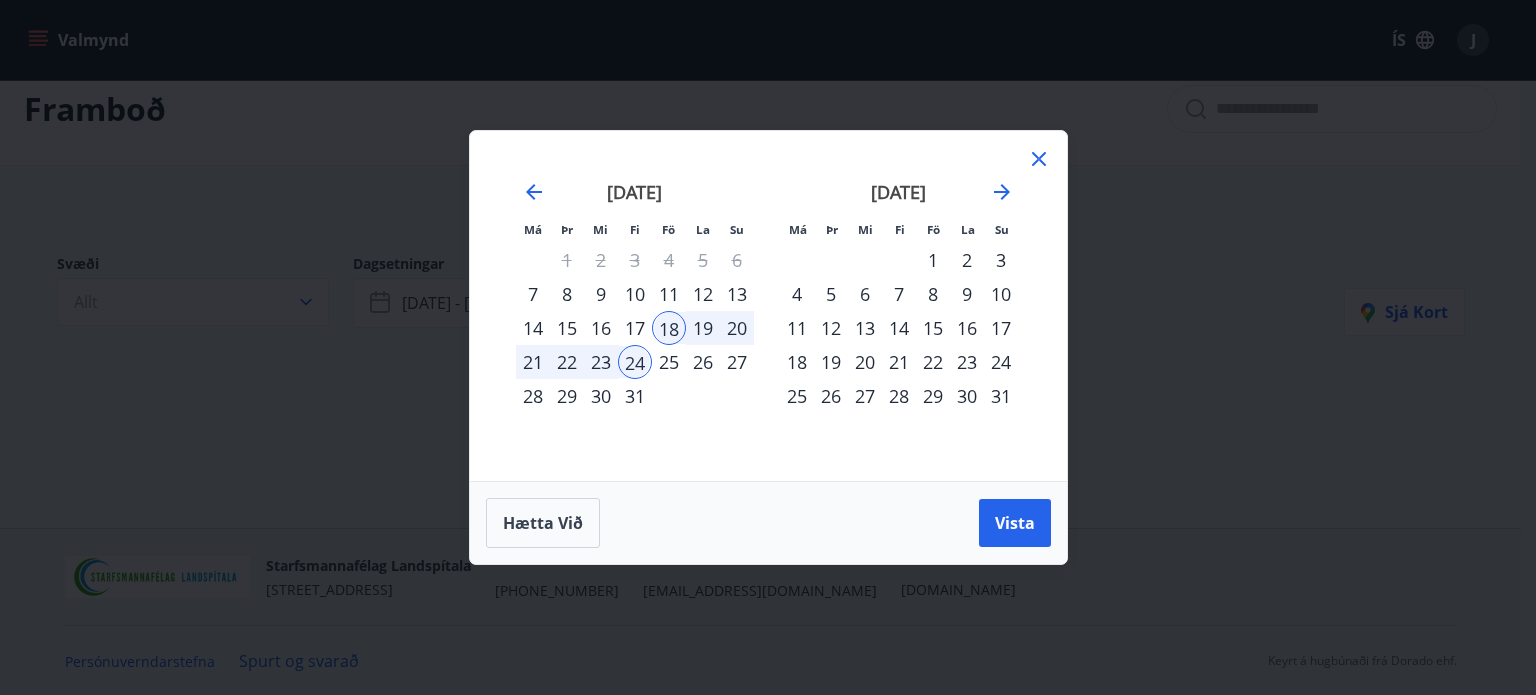 click on "25" at bounding box center (669, 362) 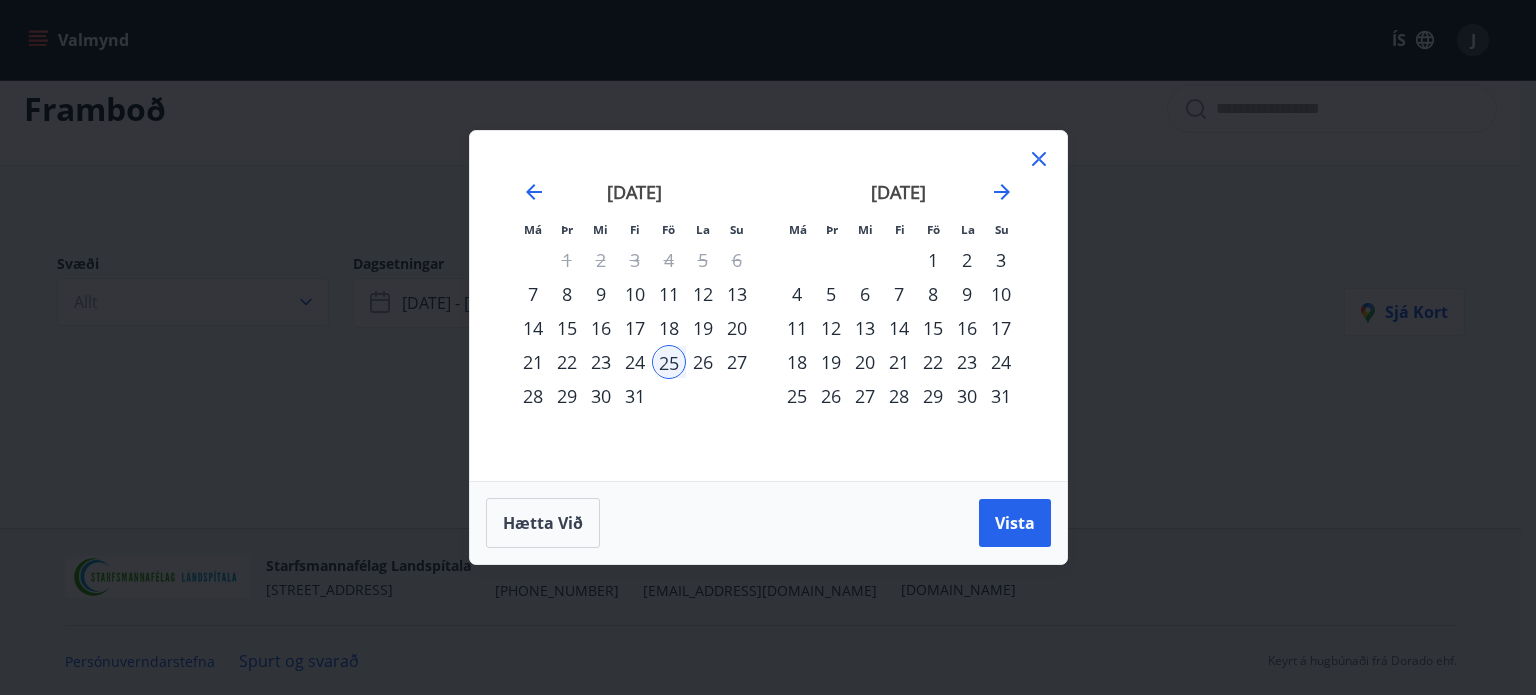 click on "31" at bounding box center (635, 396) 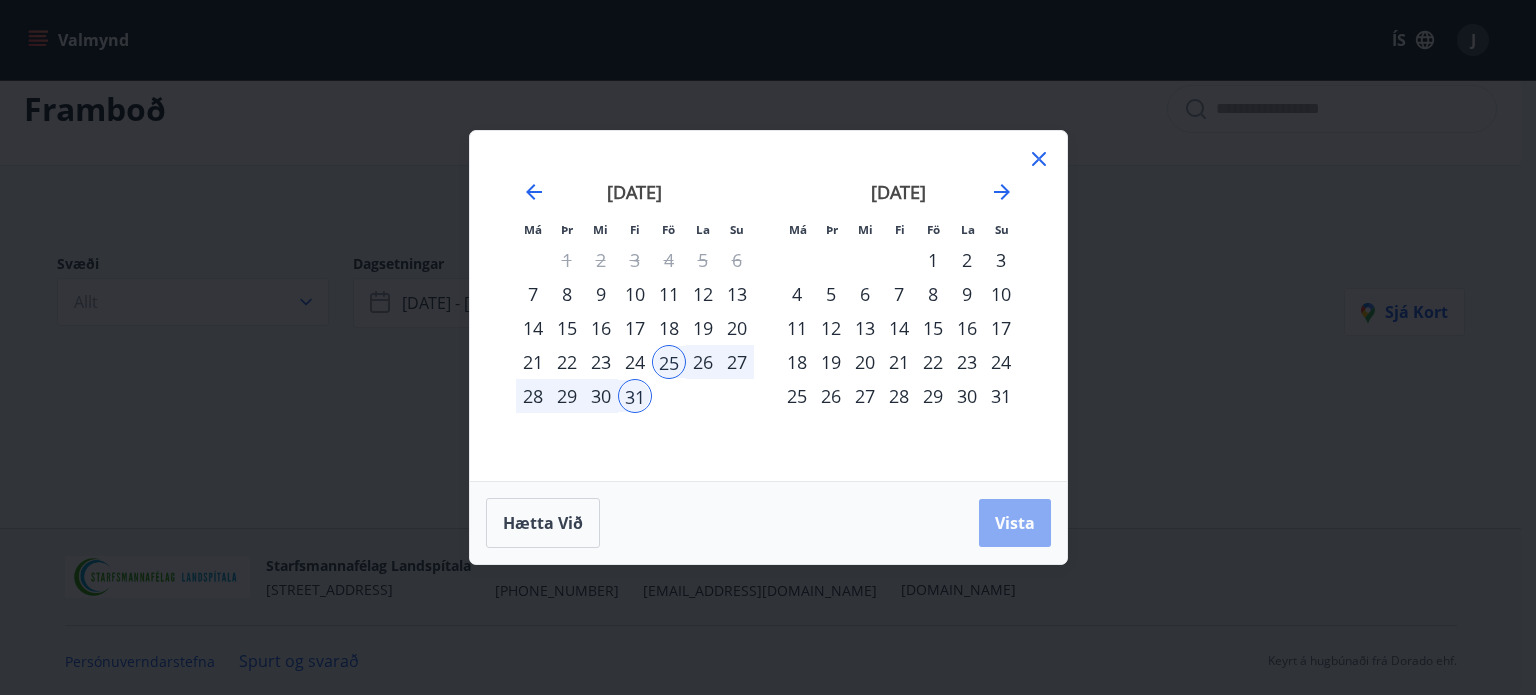 click on "Vista" at bounding box center [1015, 523] 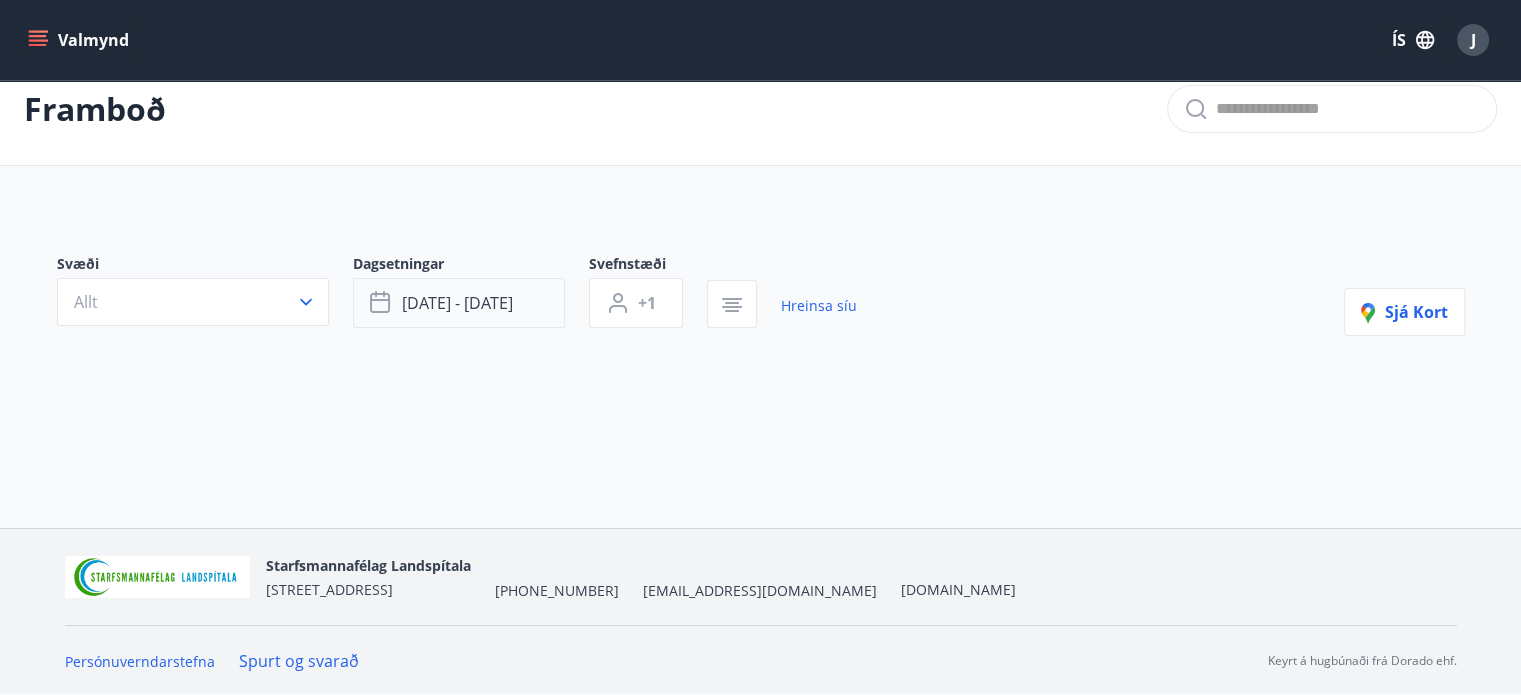 click on "[DATE] - [DATE]" at bounding box center (459, 303) 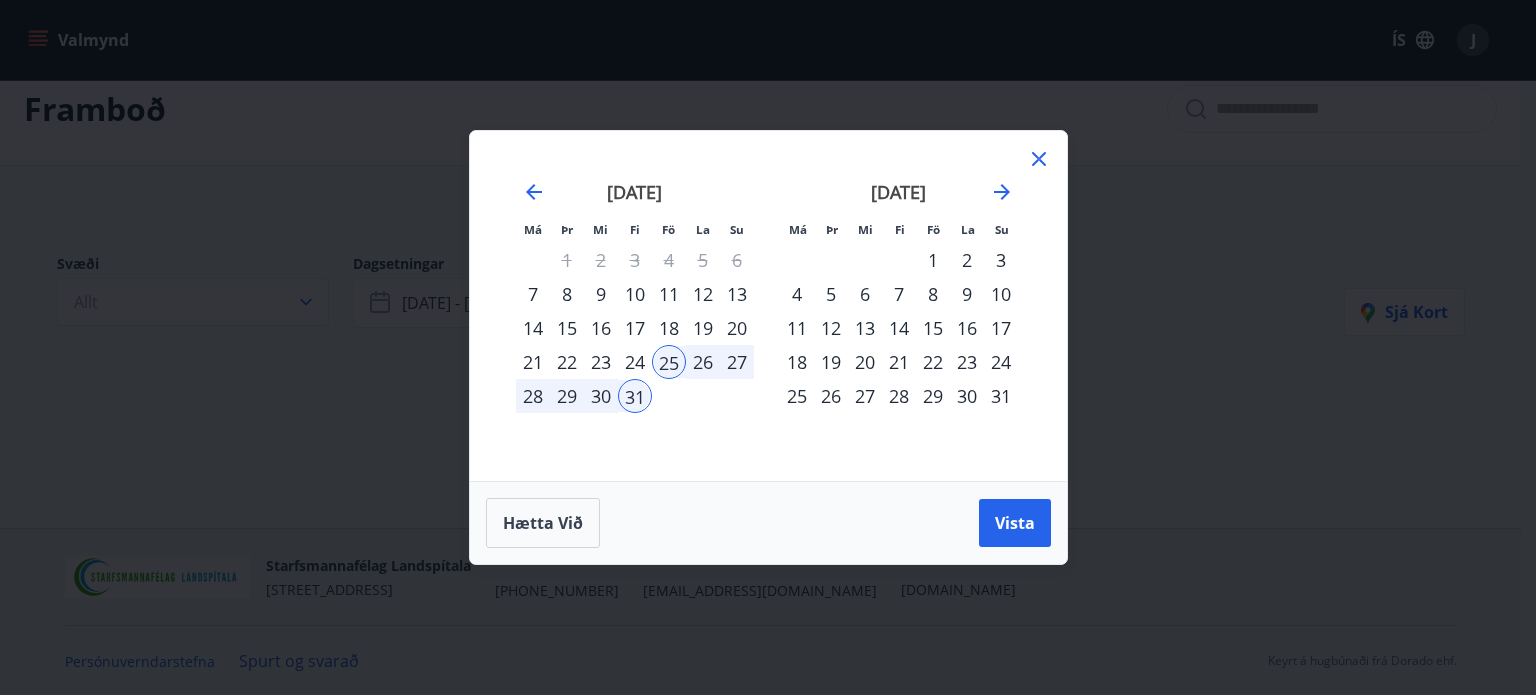 click on "1" at bounding box center [933, 260] 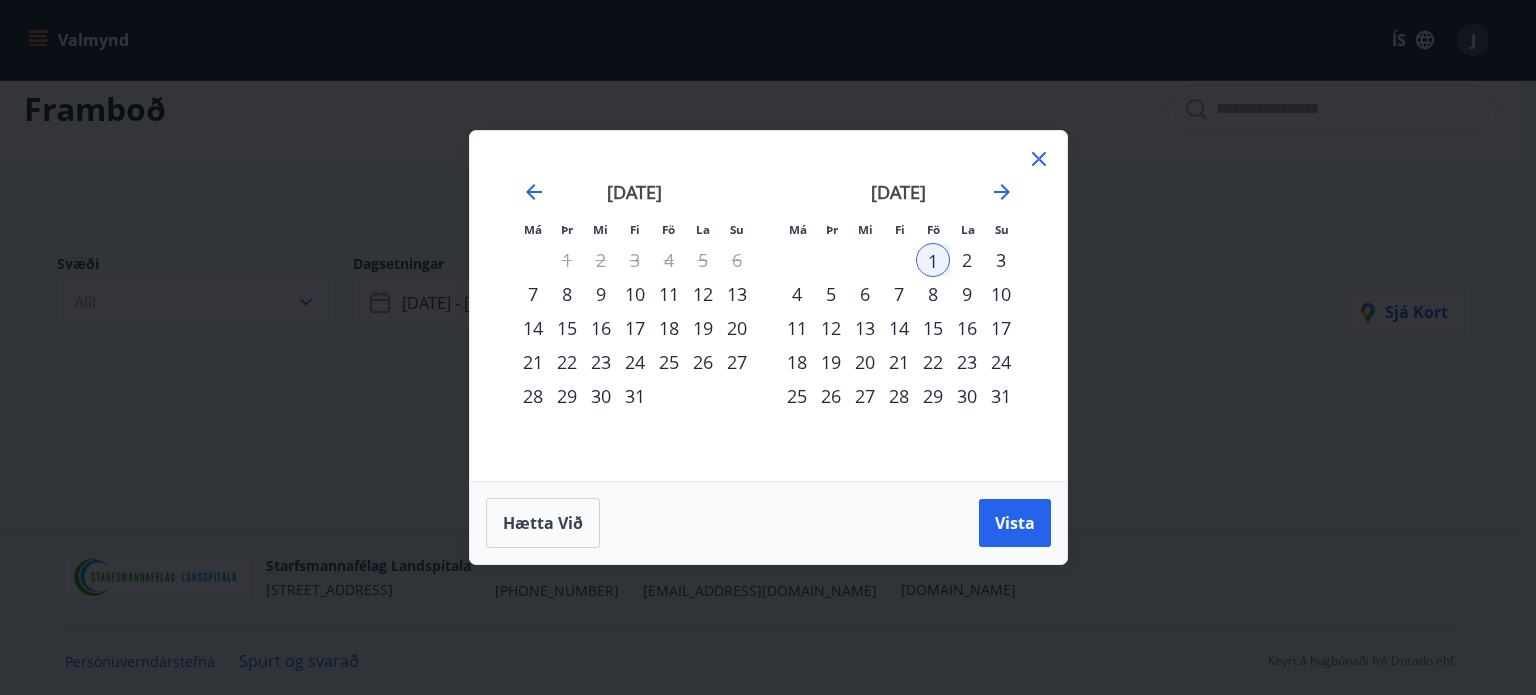 click on "8" at bounding box center [933, 294] 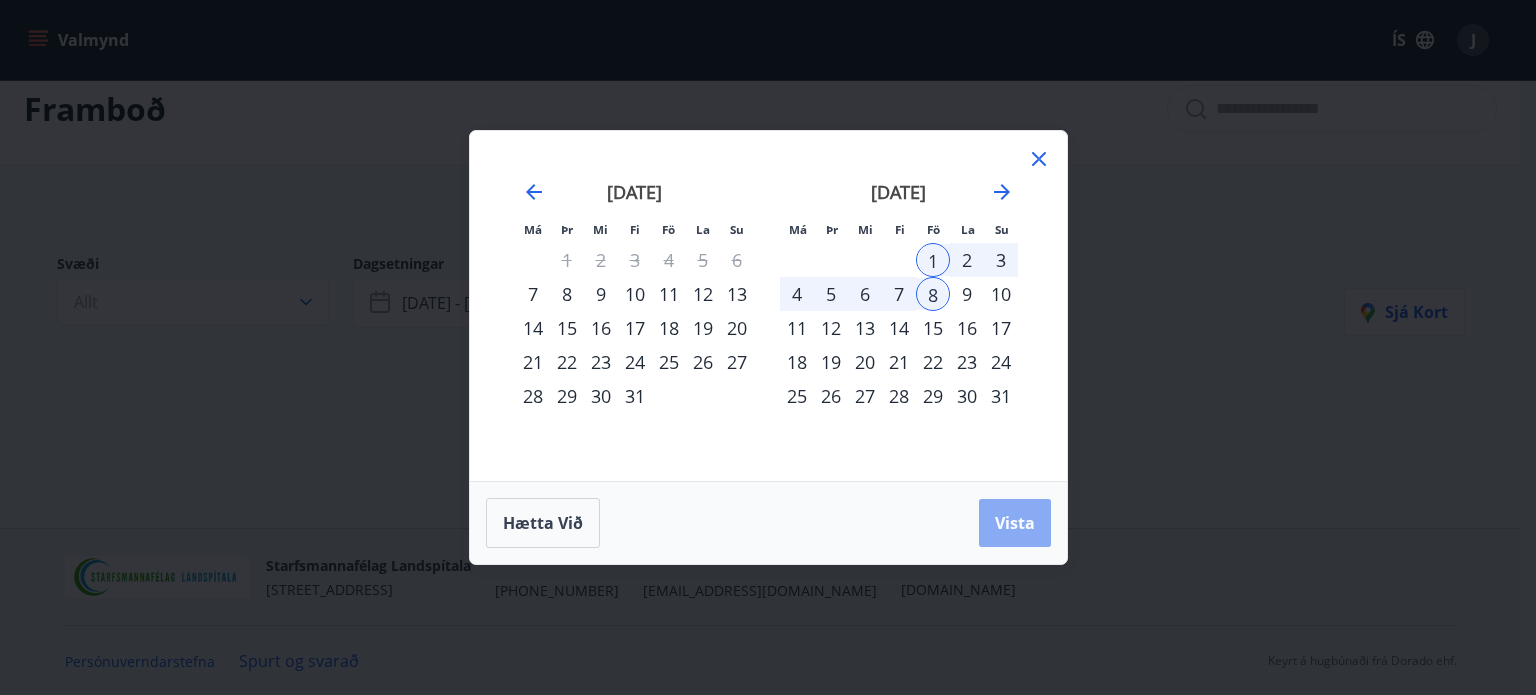 click on "Vista" at bounding box center [1015, 523] 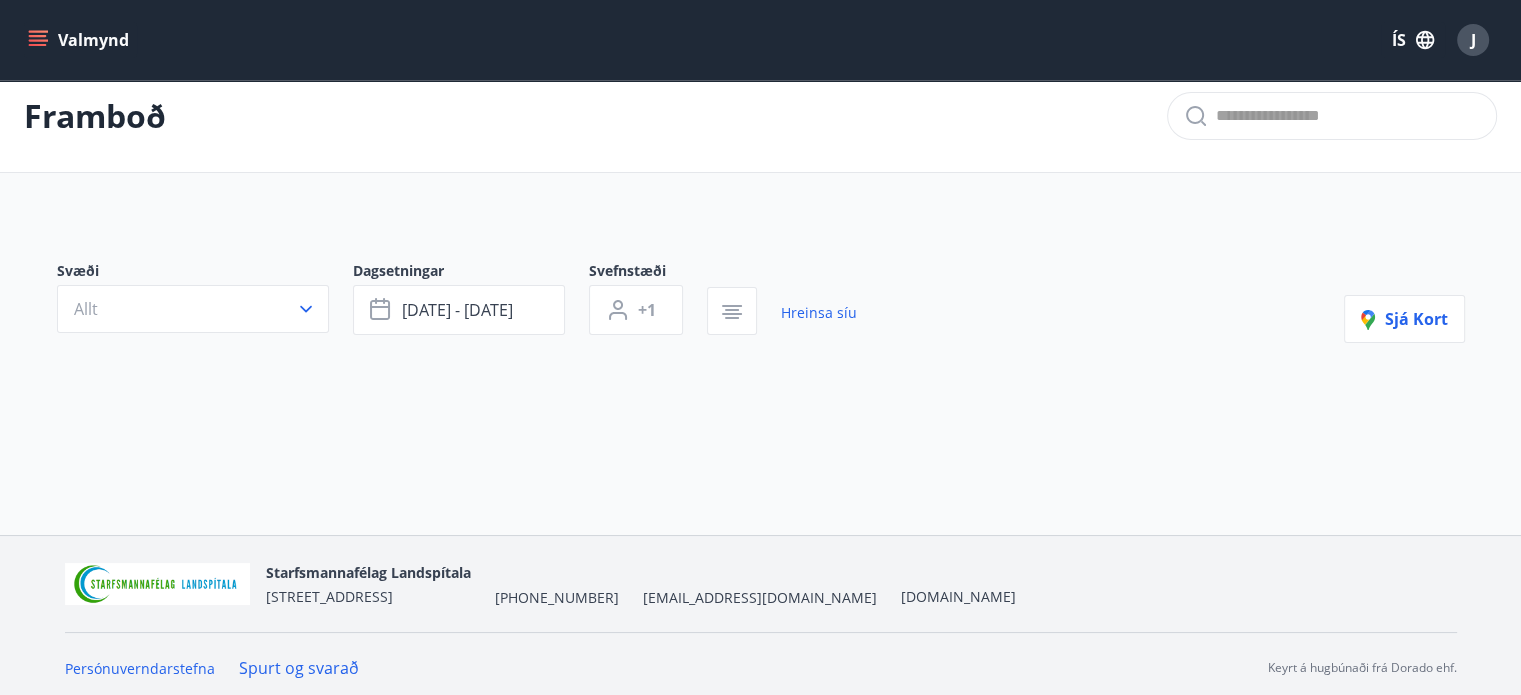 scroll, scrollTop: 27, scrollLeft: 0, axis: vertical 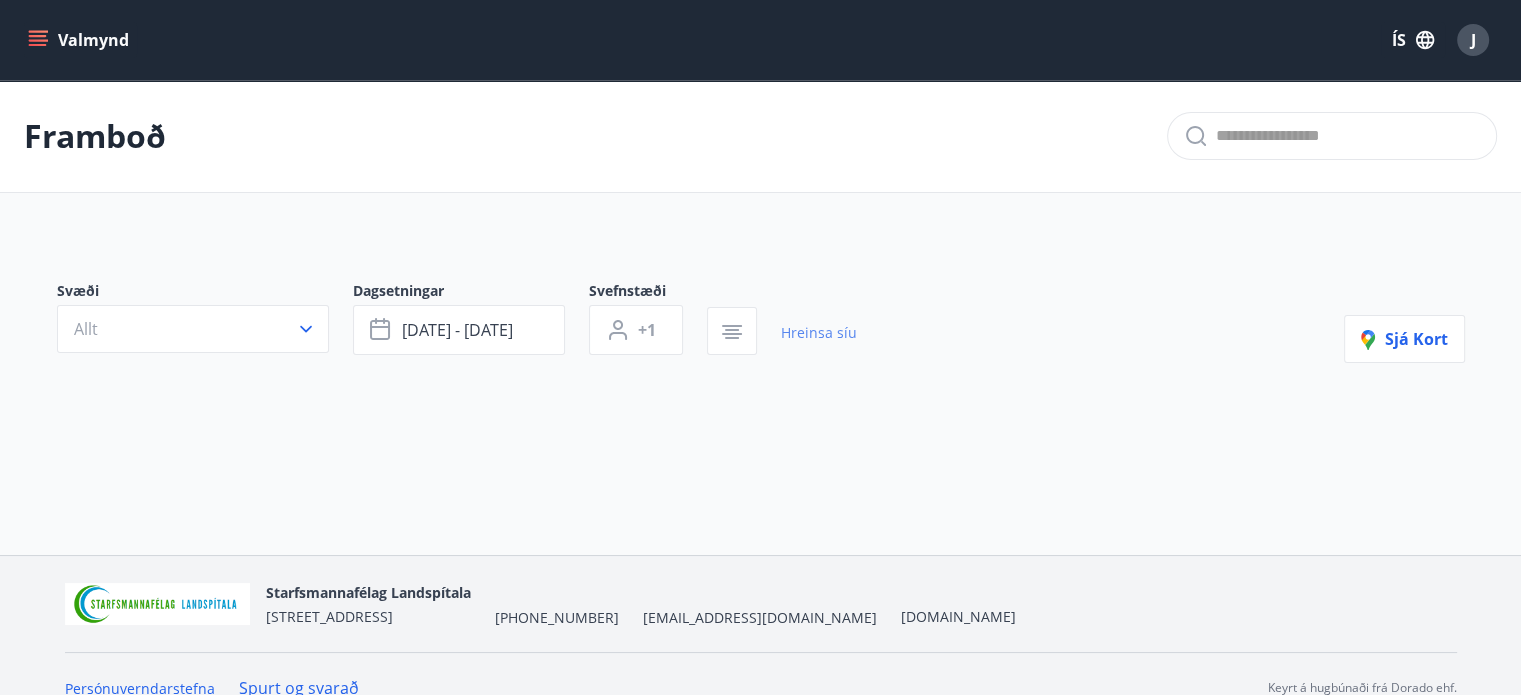 click on "Hreinsa síu" at bounding box center (819, 333) 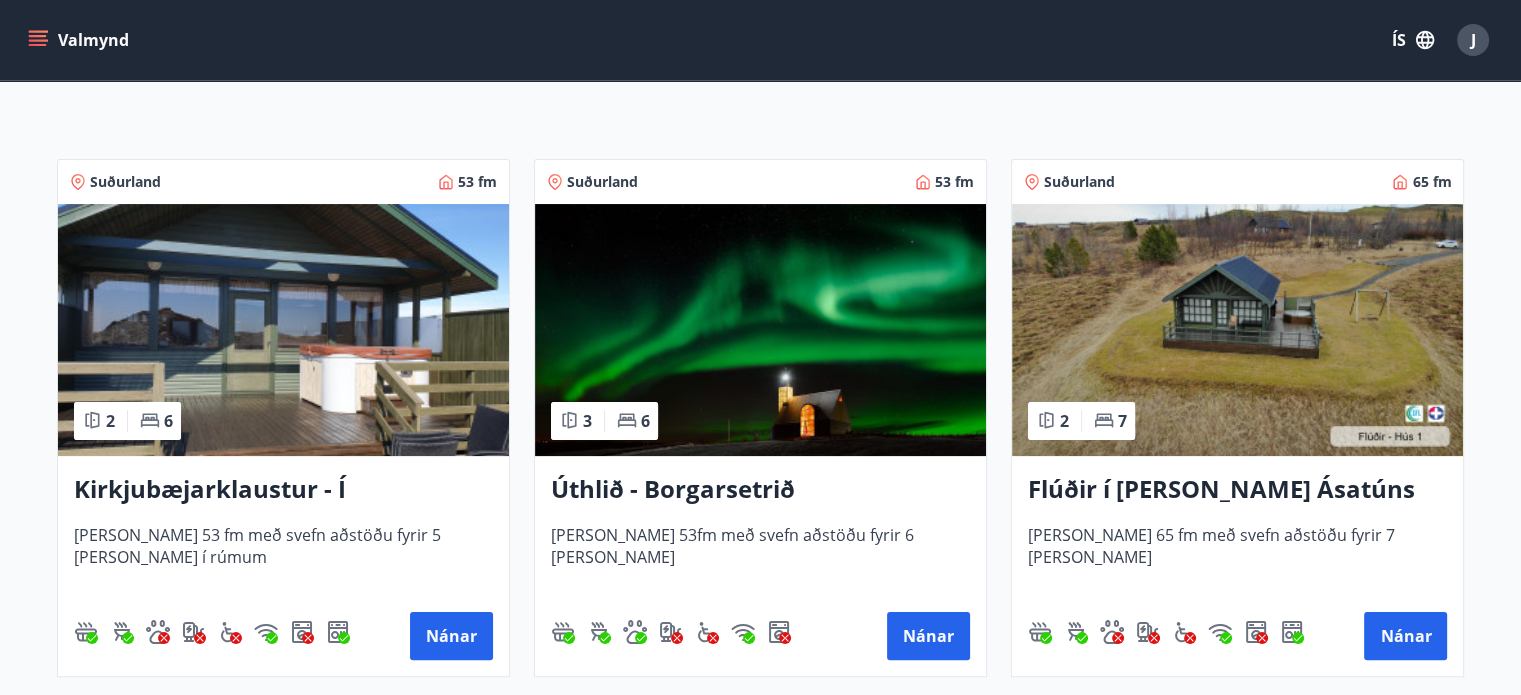 scroll, scrollTop: 400, scrollLeft: 0, axis: vertical 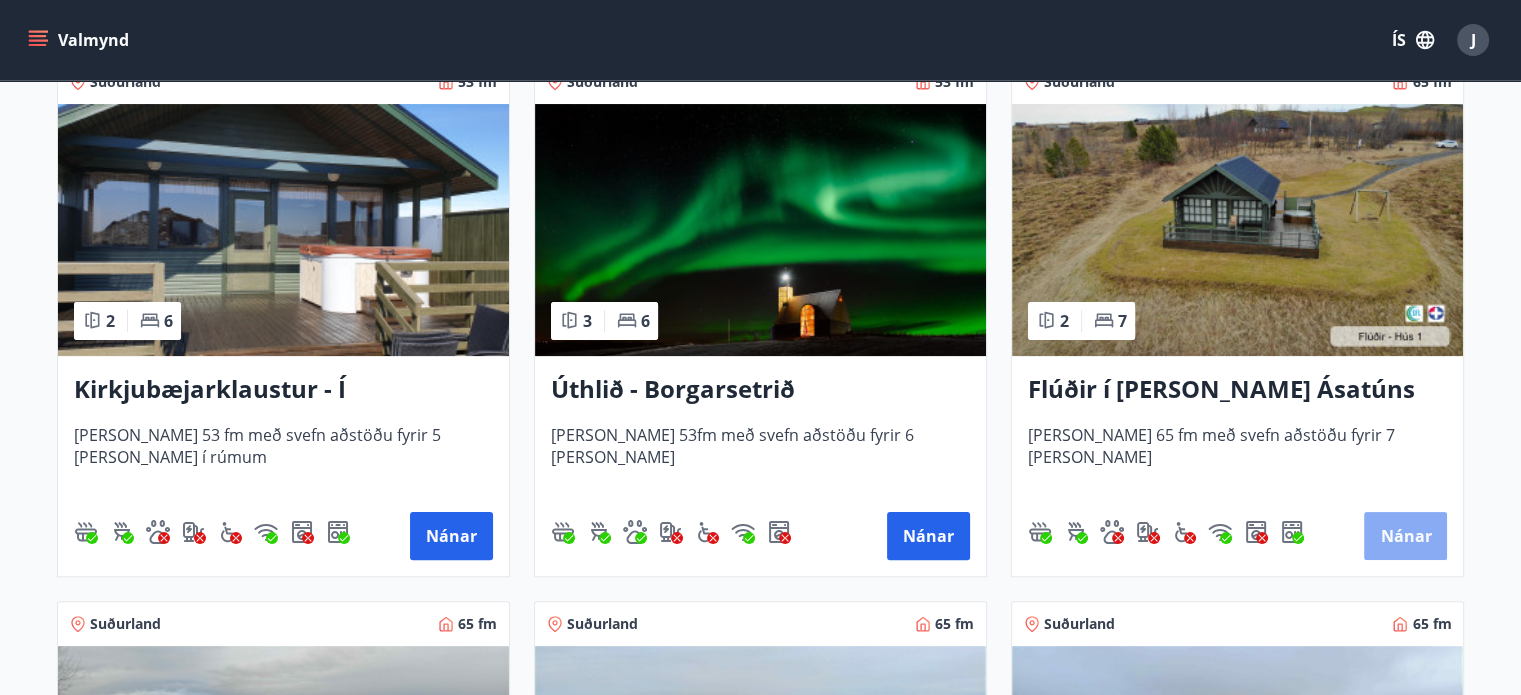 click on "Nánar" at bounding box center (1405, 536) 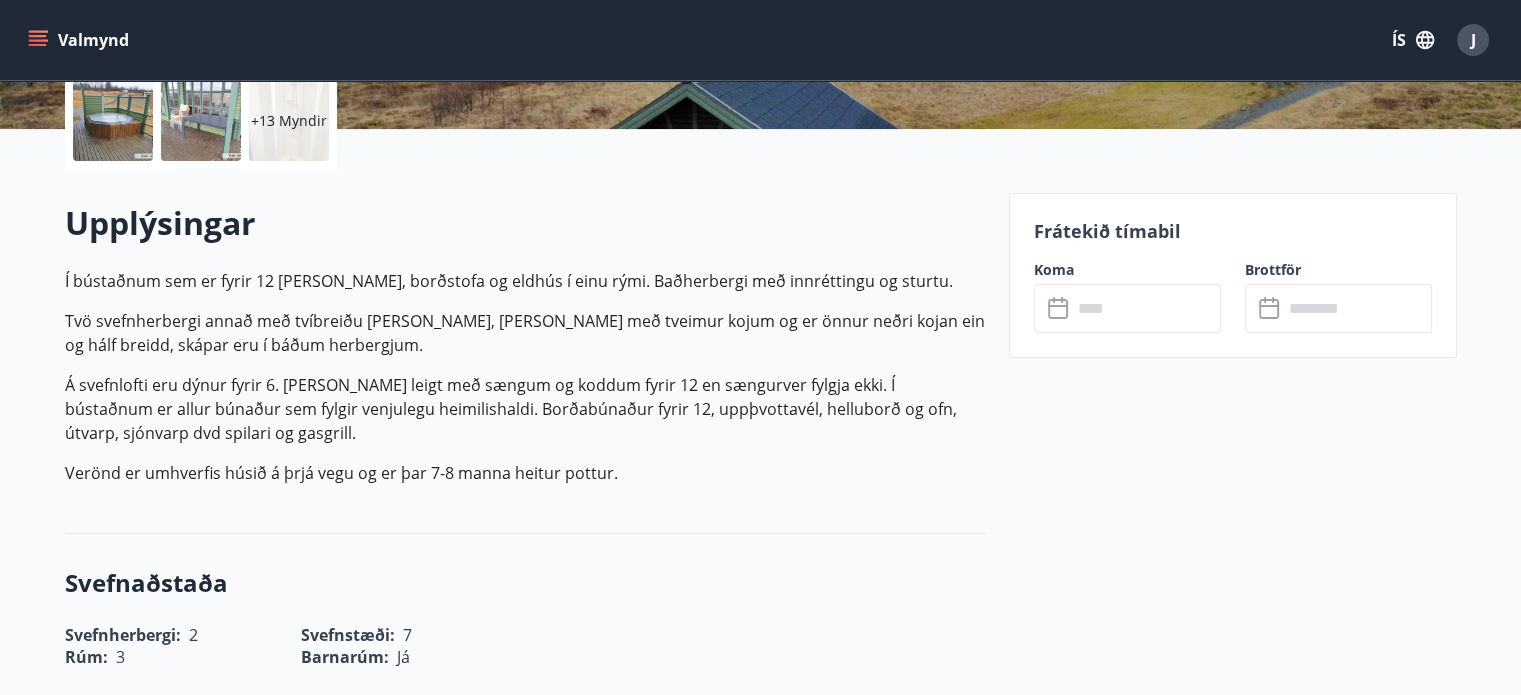 scroll, scrollTop: 600, scrollLeft: 0, axis: vertical 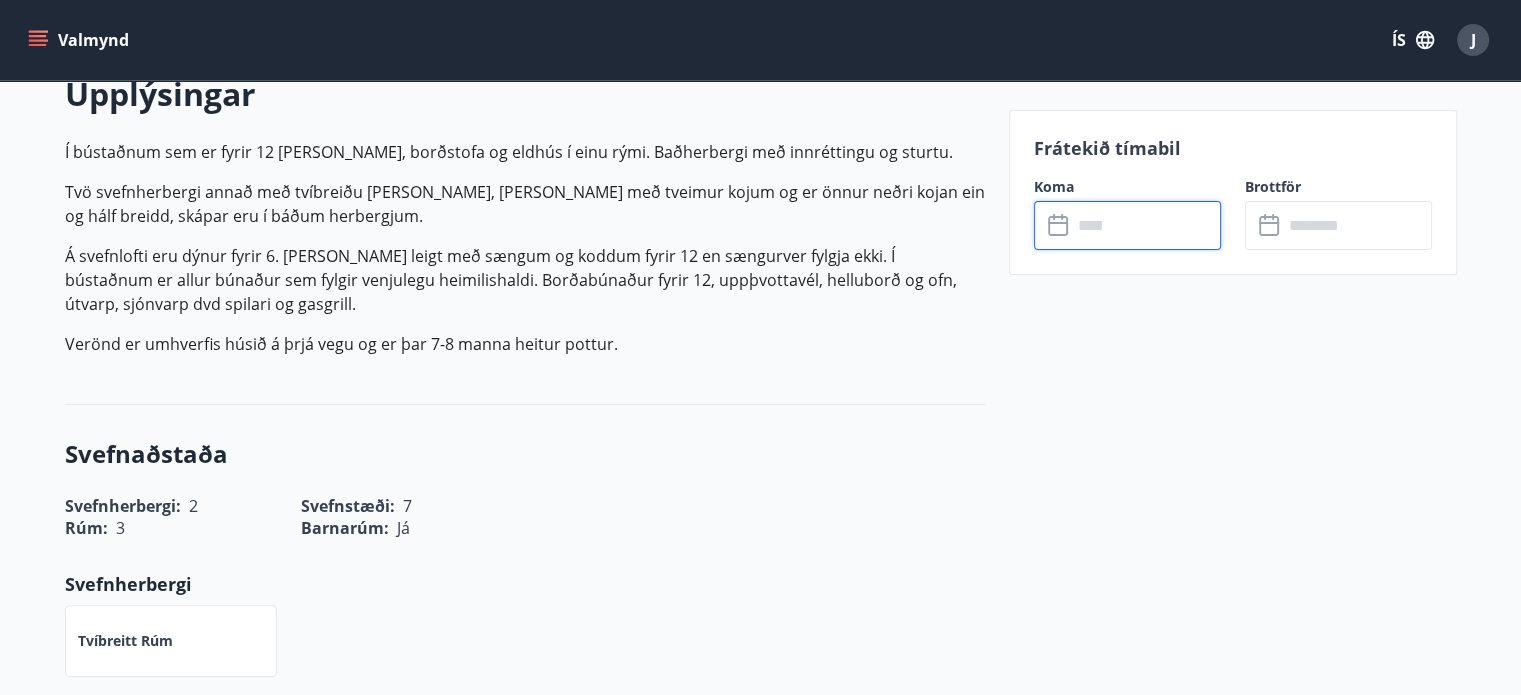 click at bounding box center (1146, 225) 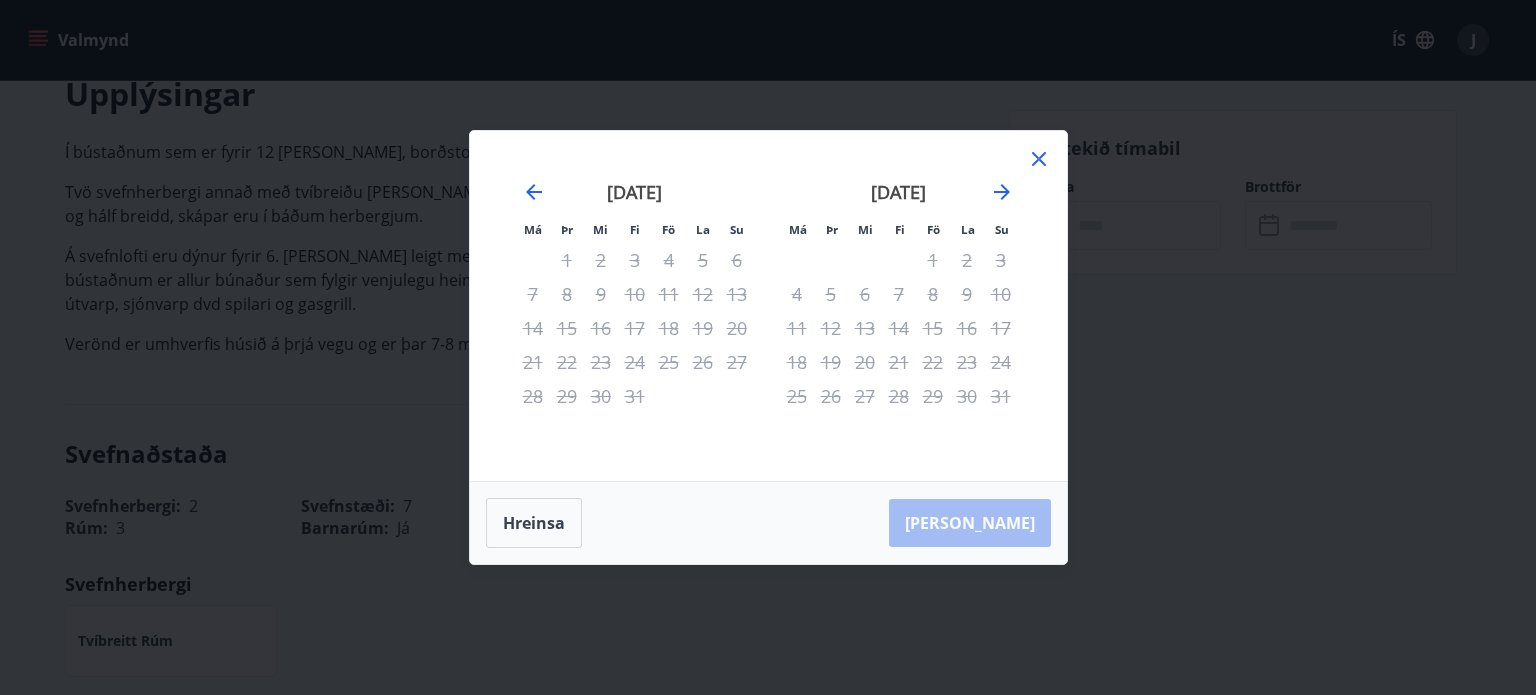 click 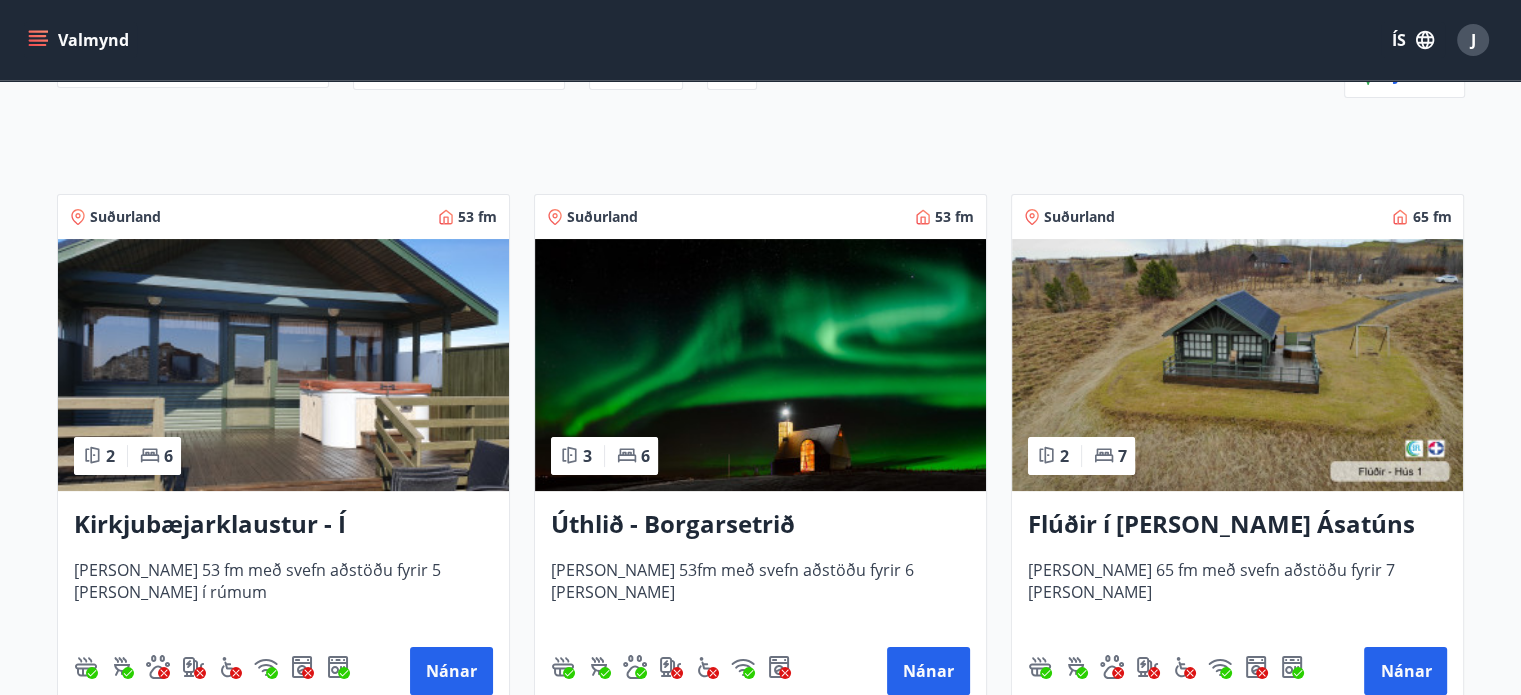 scroll, scrollTop: 300, scrollLeft: 0, axis: vertical 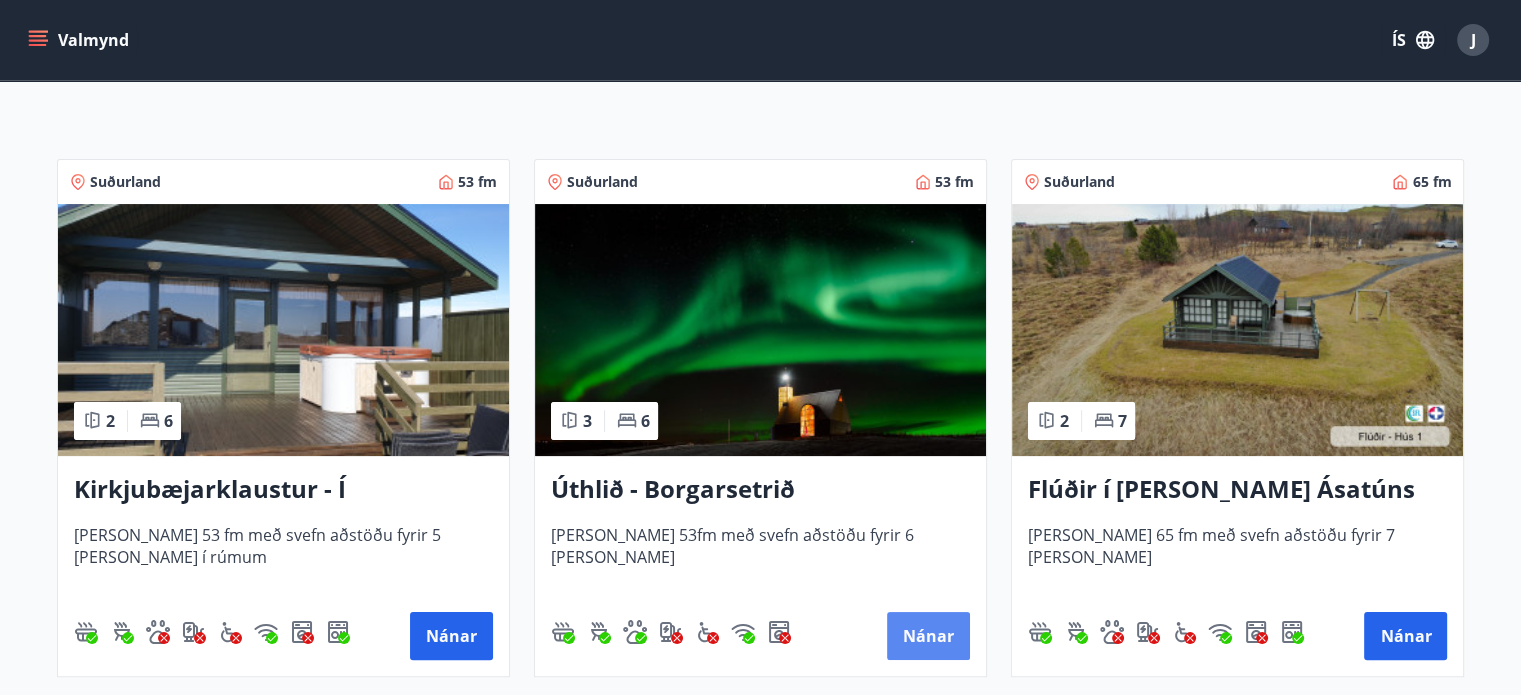 click on "Nánar" at bounding box center [928, 636] 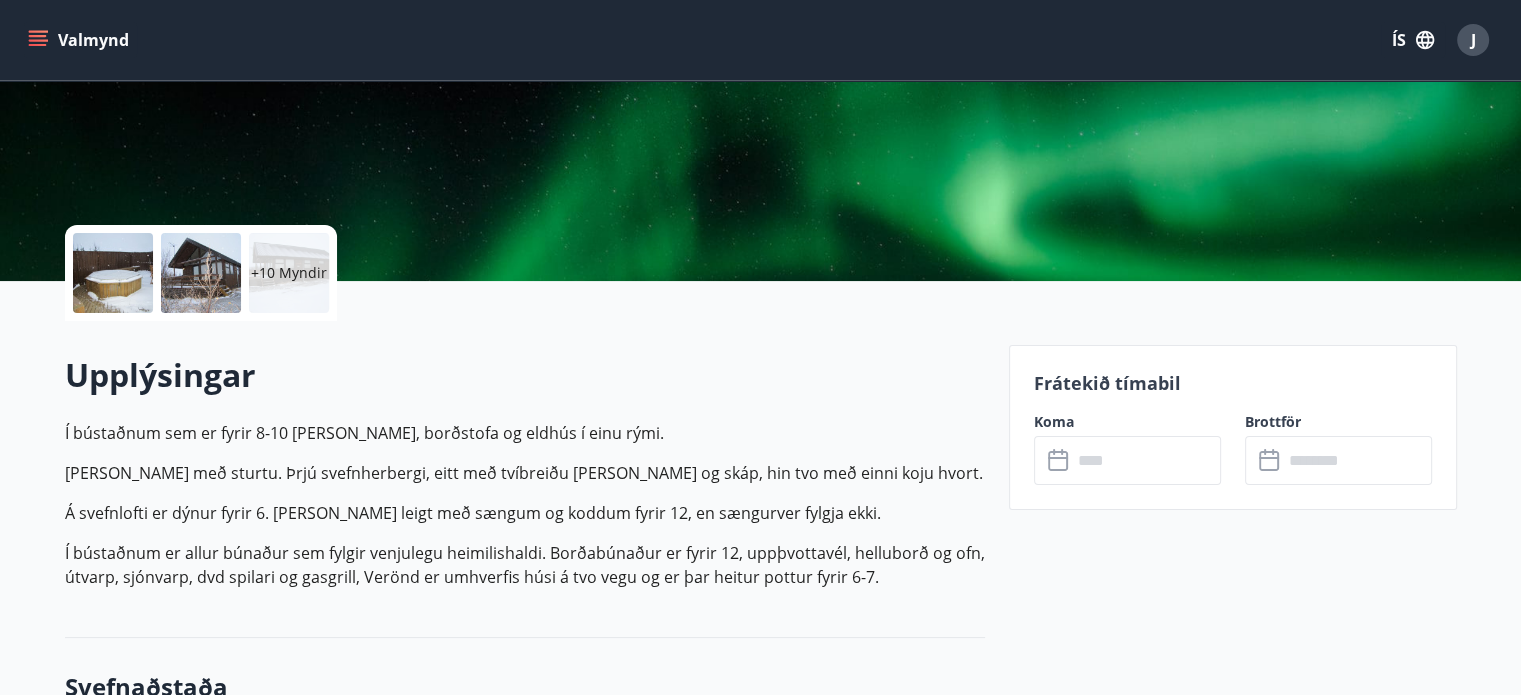 scroll, scrollTop: 300, scrollLeft: 0, axis: vertical 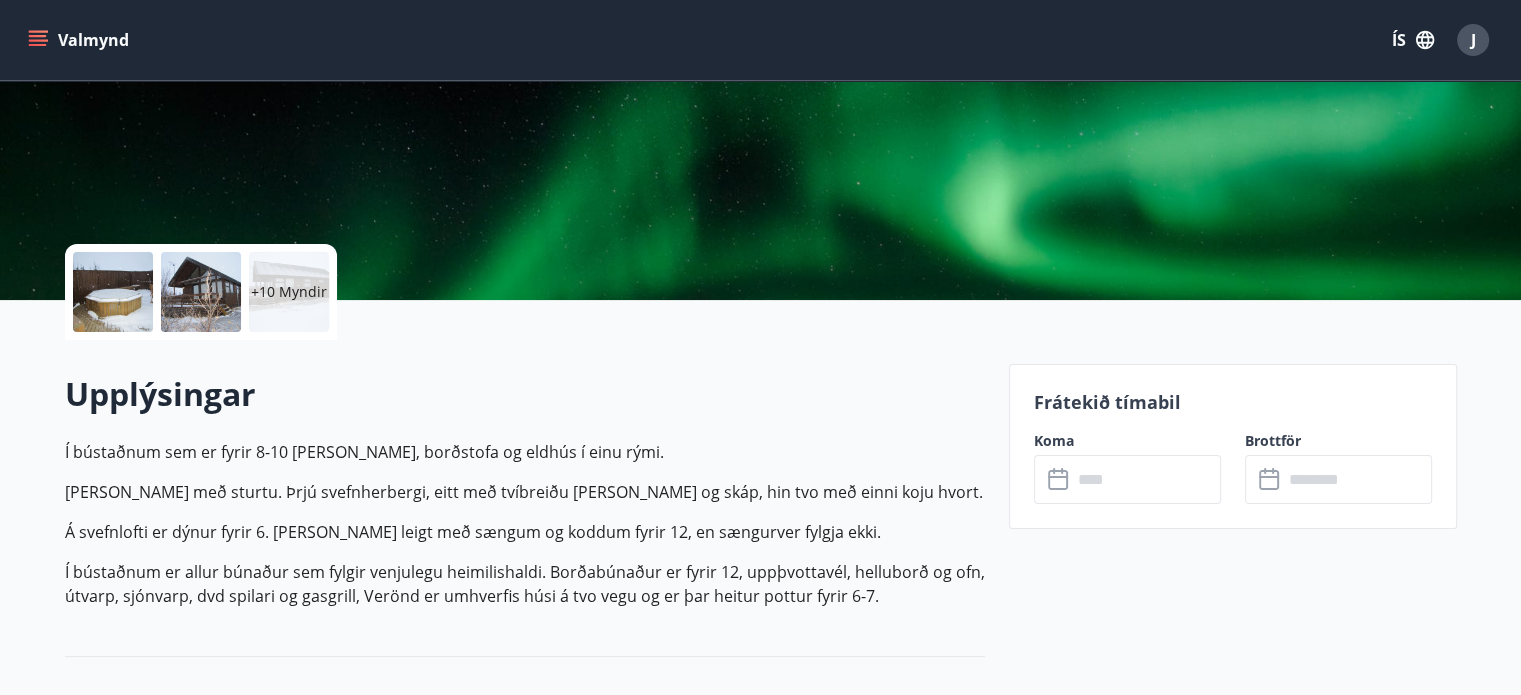 click at bounding box center [1146, 479] 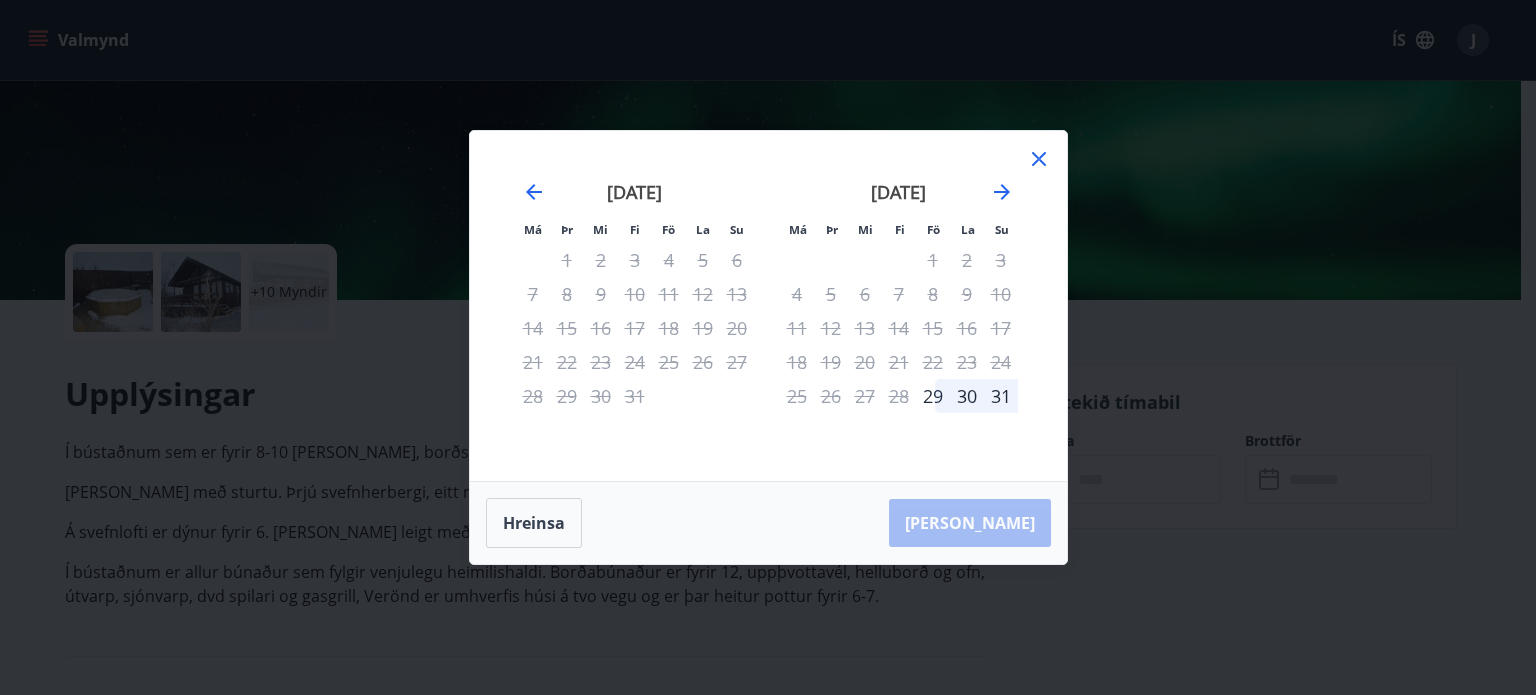 click on "30" at bounding box center (967, 396) 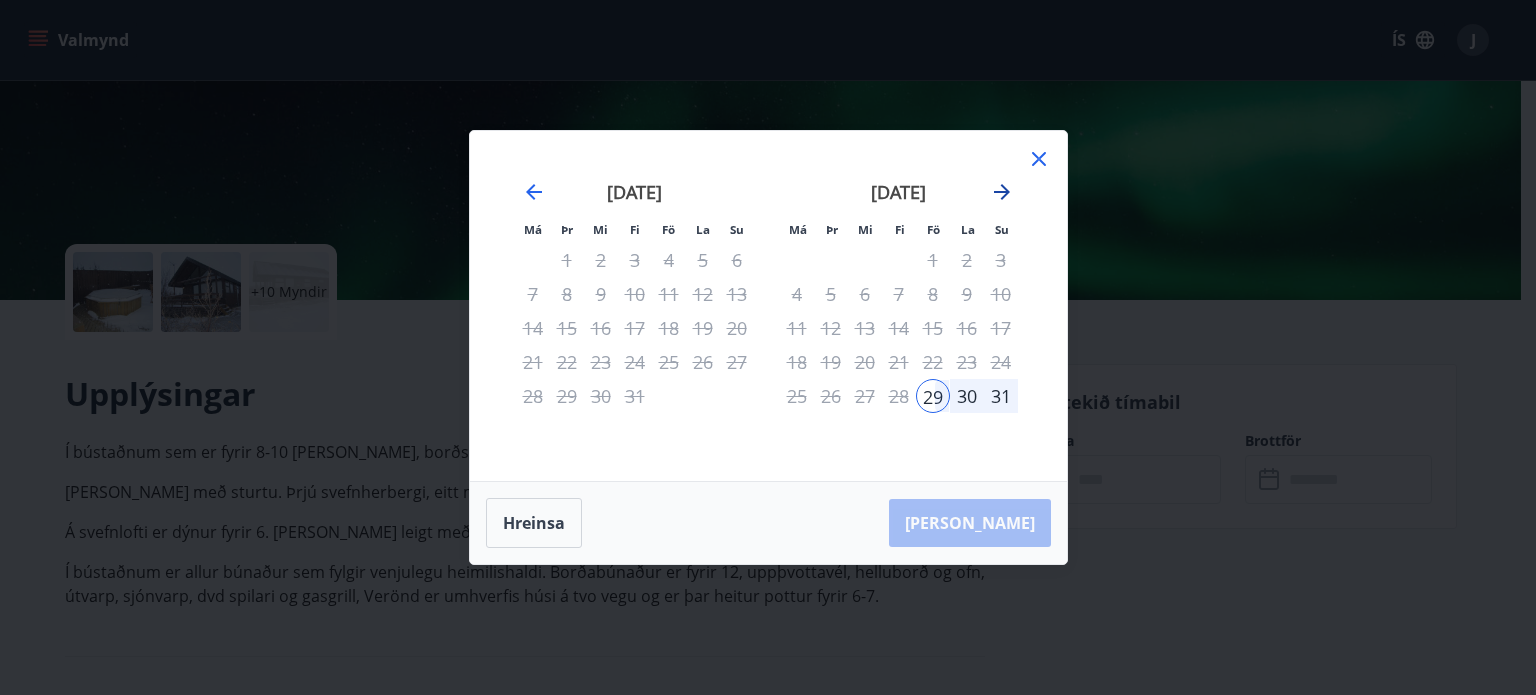 click 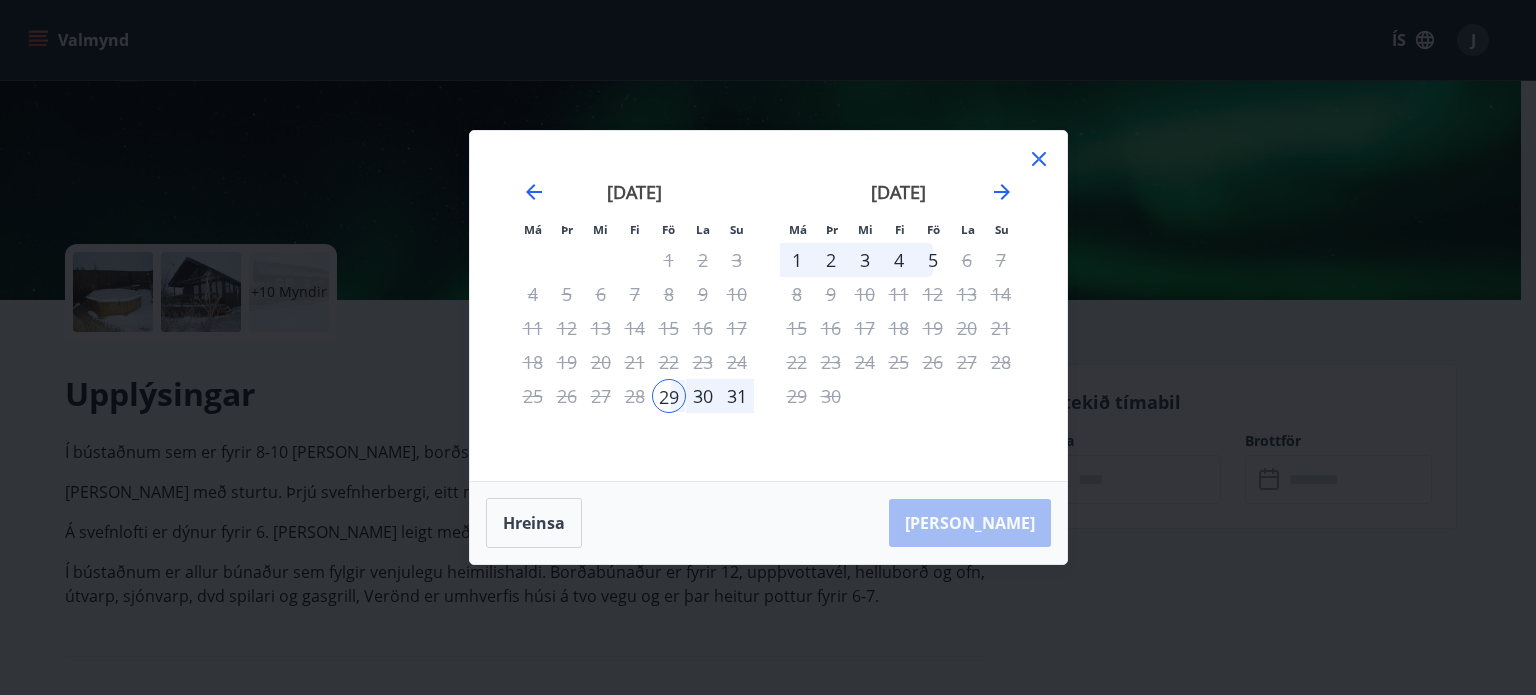 click 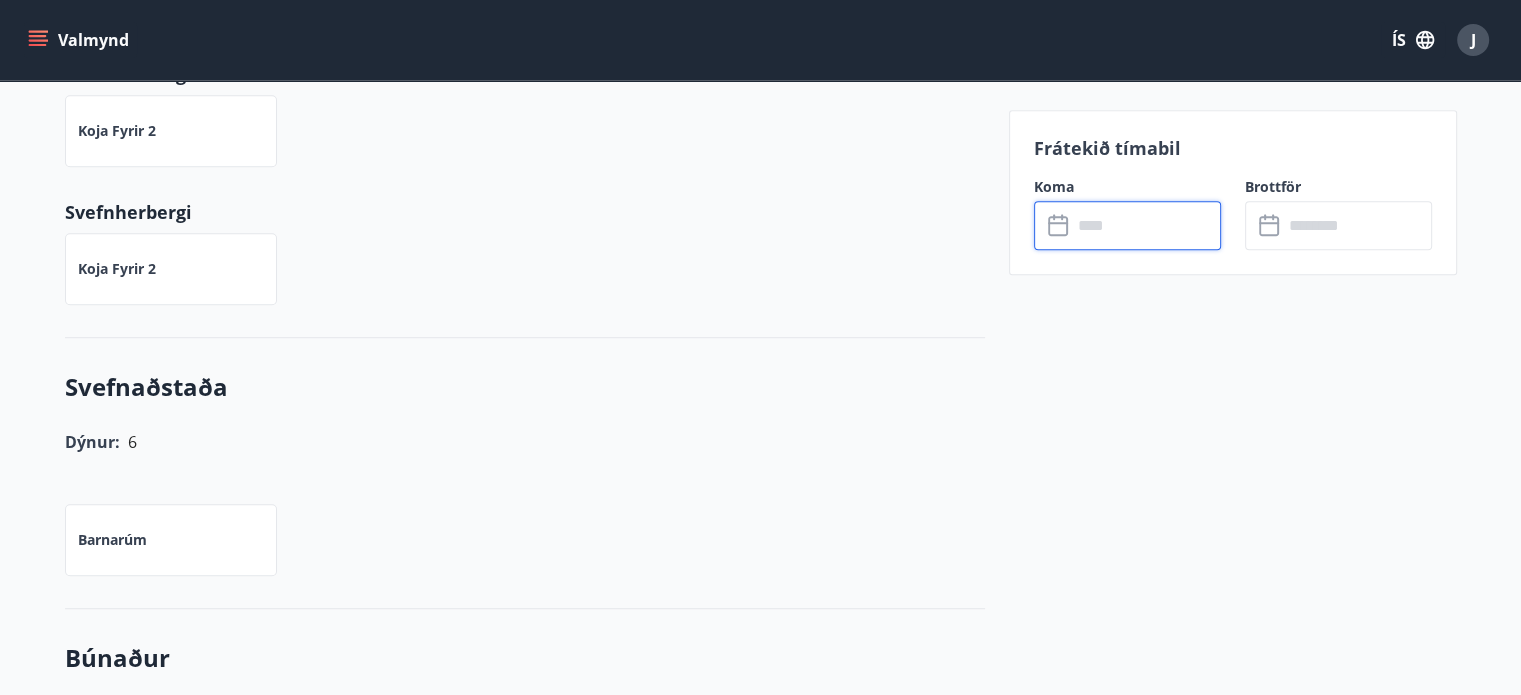 scroll, scrollTop: 800, scrollLeft: 0, axis: vertical 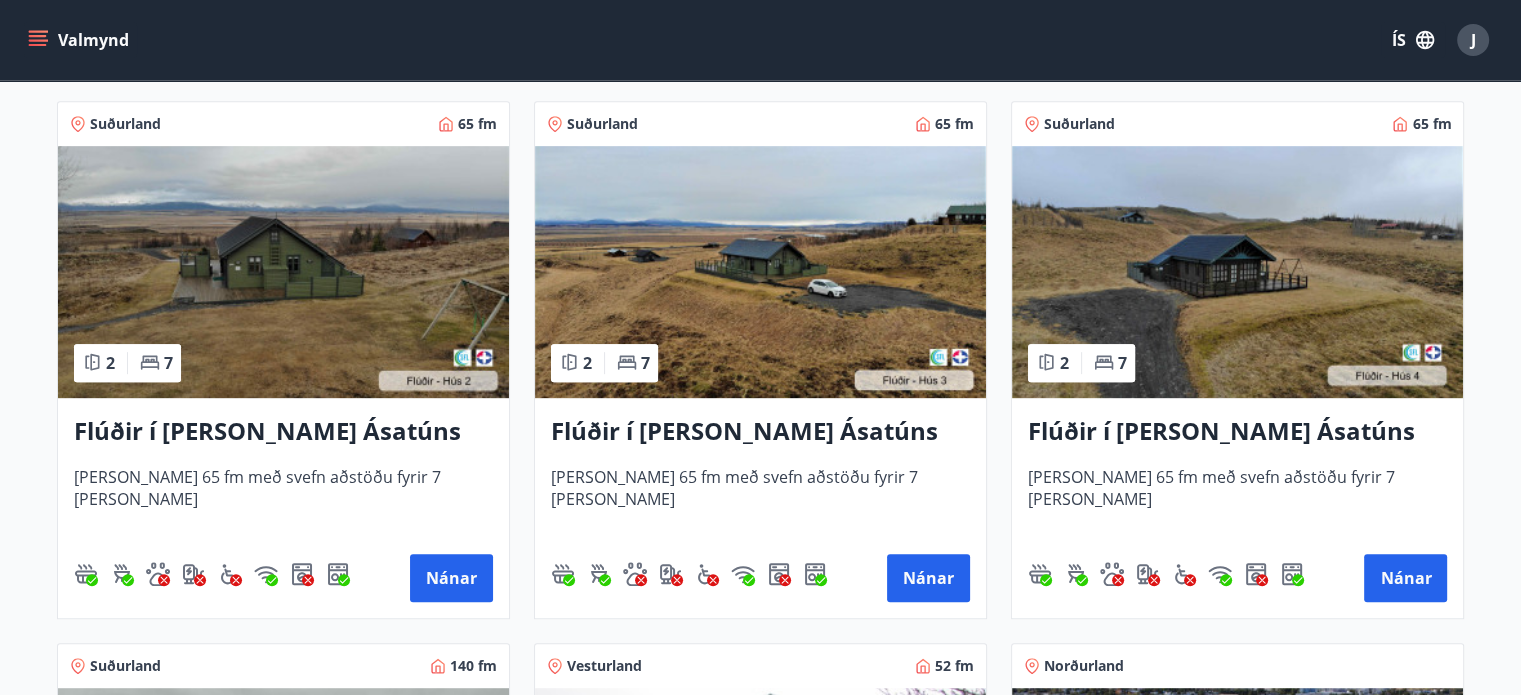 click on "Flúðir í [PERSON_NAME] Ásatúns hús 2 - í [GEOGRAPHIC_DATA] E" at bounding box center [283, 432] 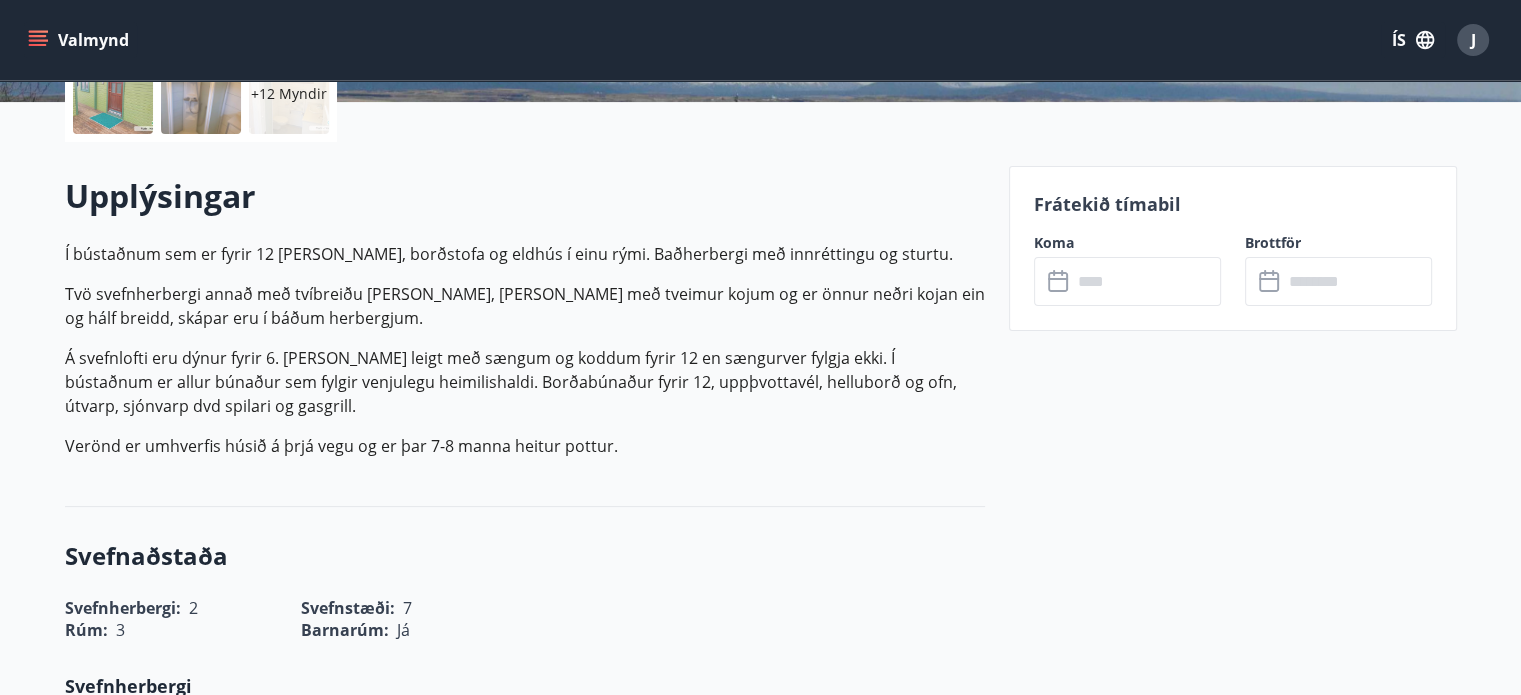 scroll, scrollTop: 500, scrollLeft: 0, axis: vertical 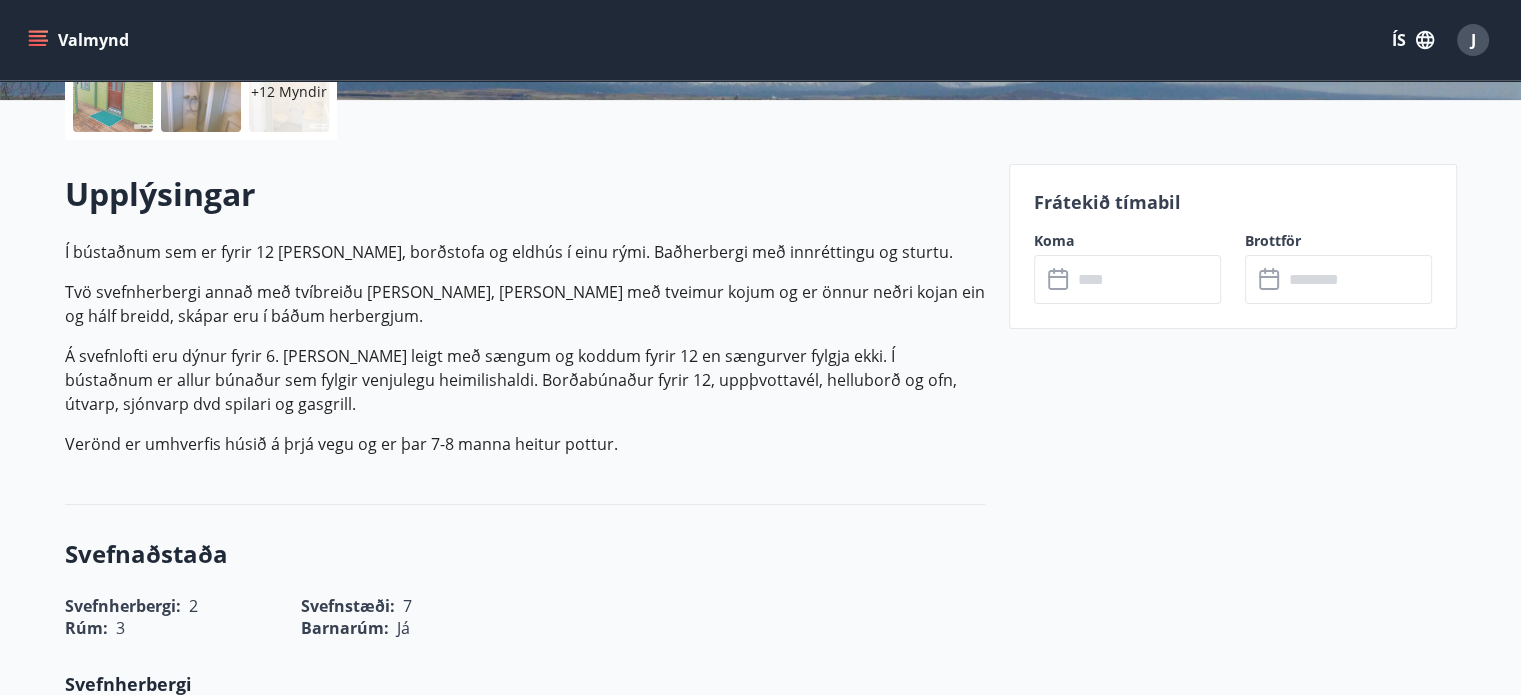 click at bounding box center (1146, 279) 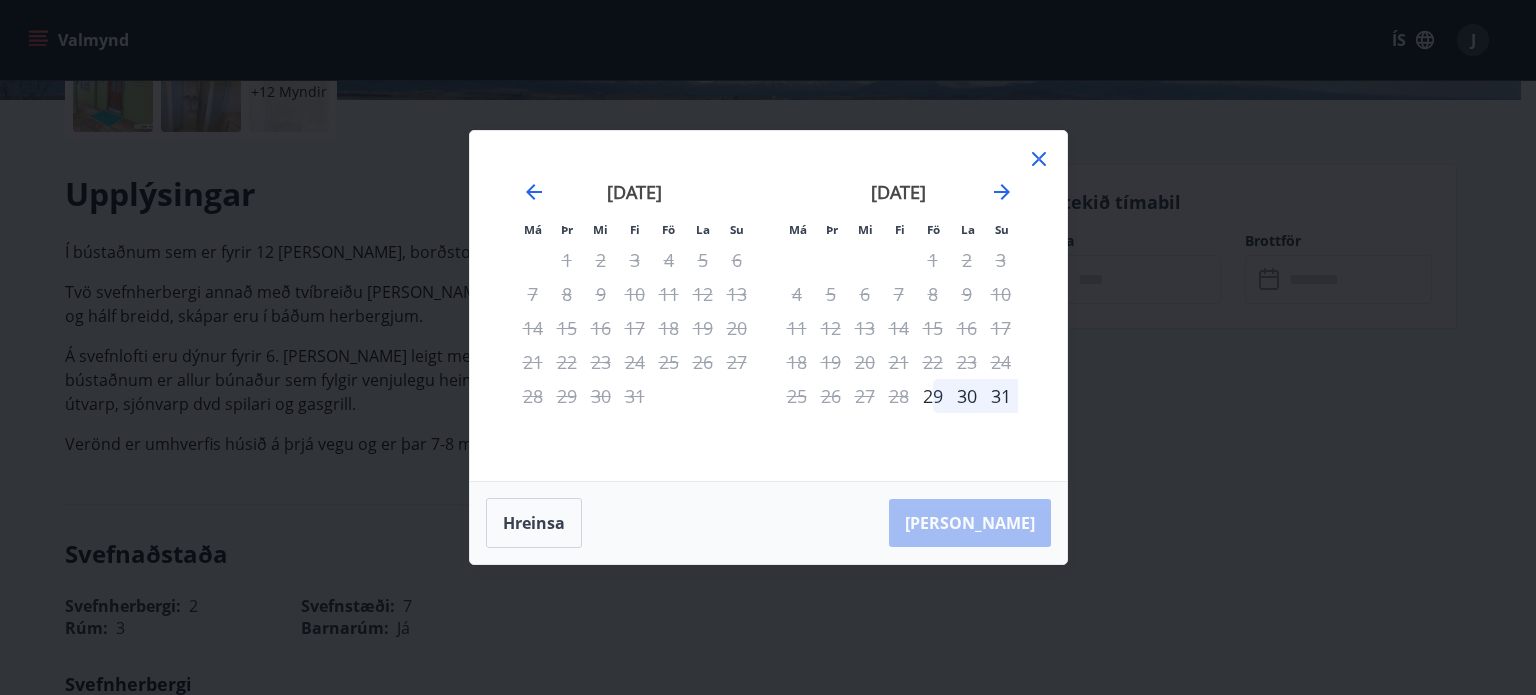 click 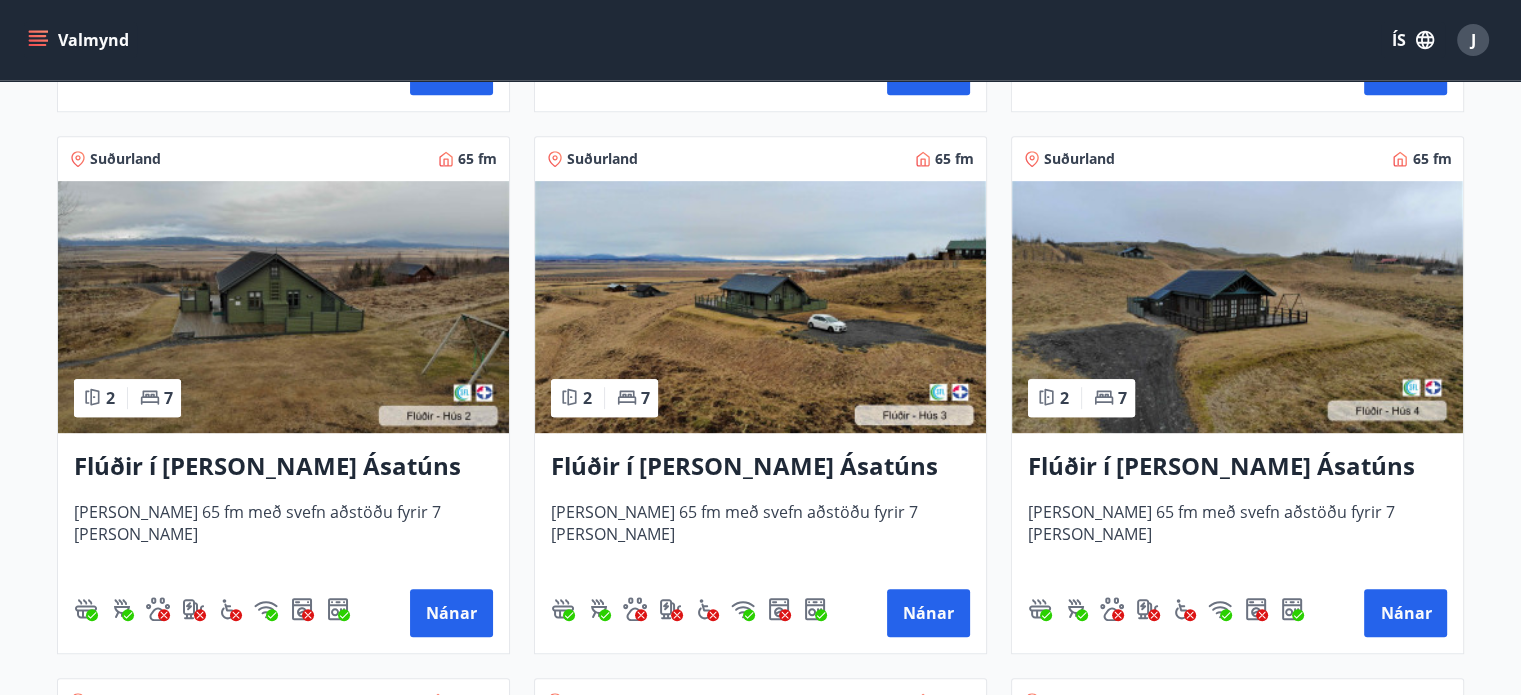 scroll, scrollTop: 900, scrollLeft: 0, axis: vertical 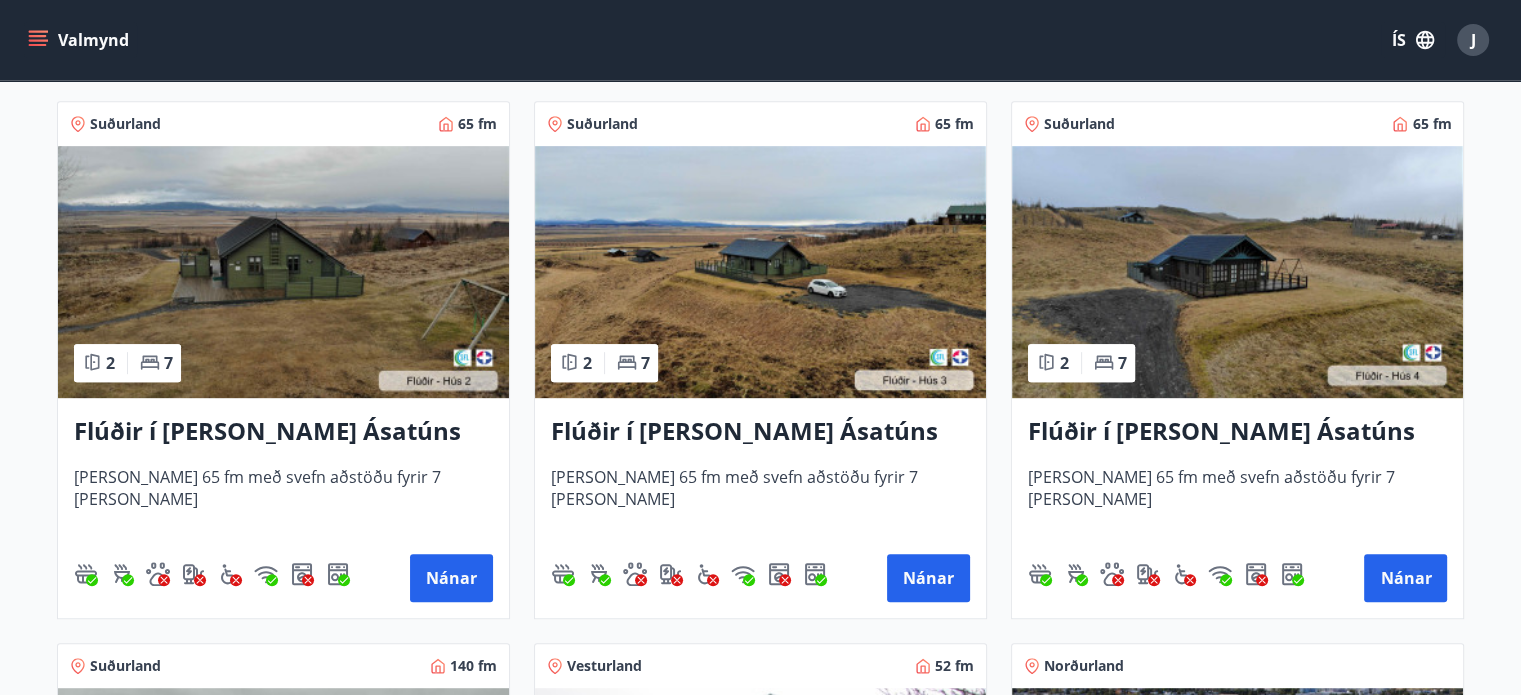 click on "Flúðir í [PERSON_NAME] Ásatúns hús 3 - í [GEOGRAPHIC_DATA]" at bounding box center [760, 432] 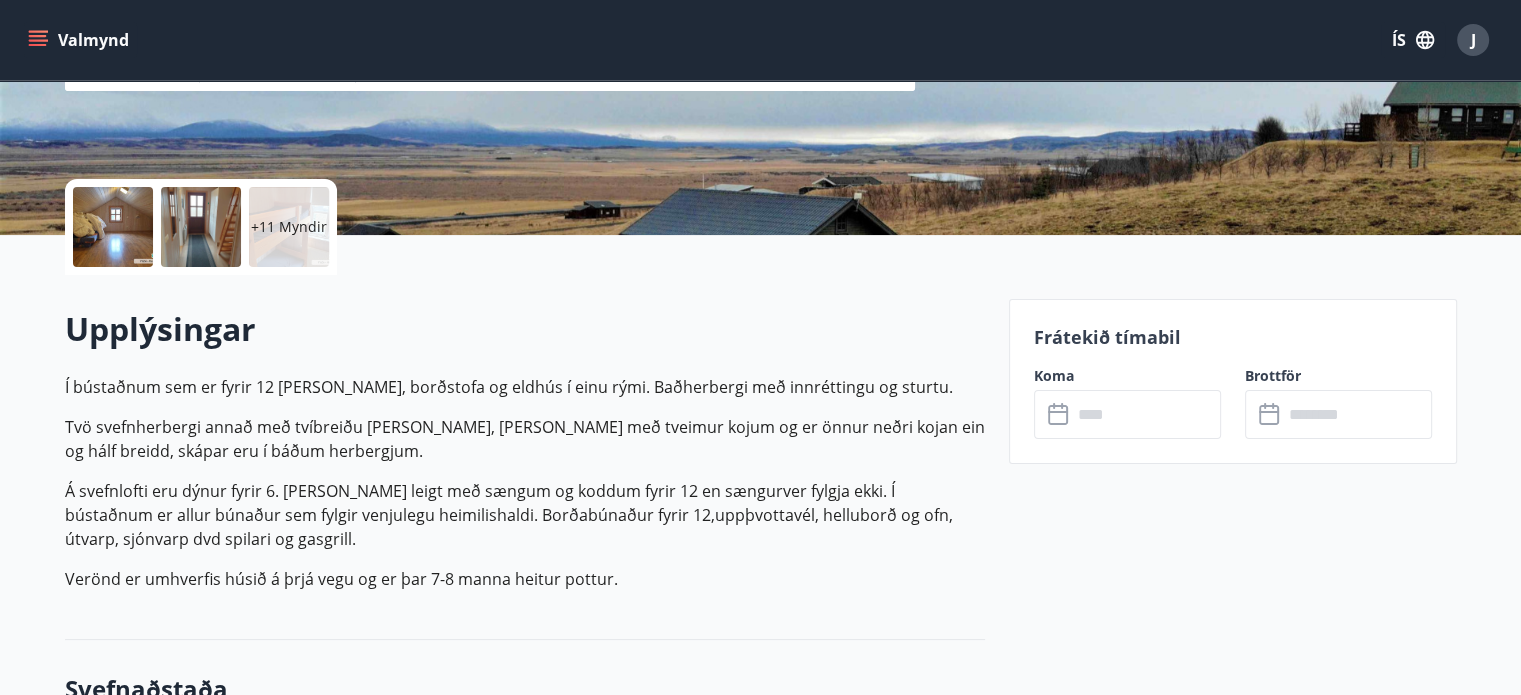 scroll, scrollTop: 400, scrollLeft: 0, axis: vertical 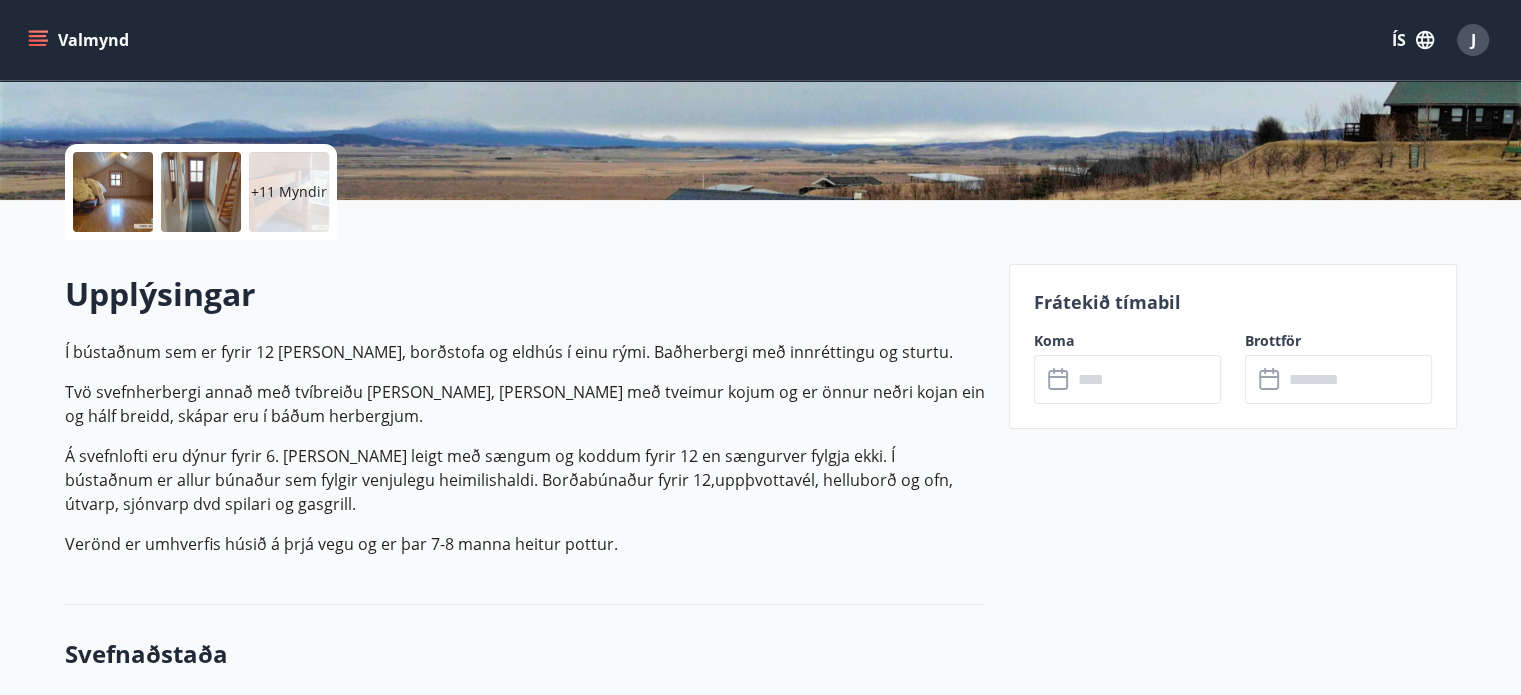click at bounding box center (1146, 379) 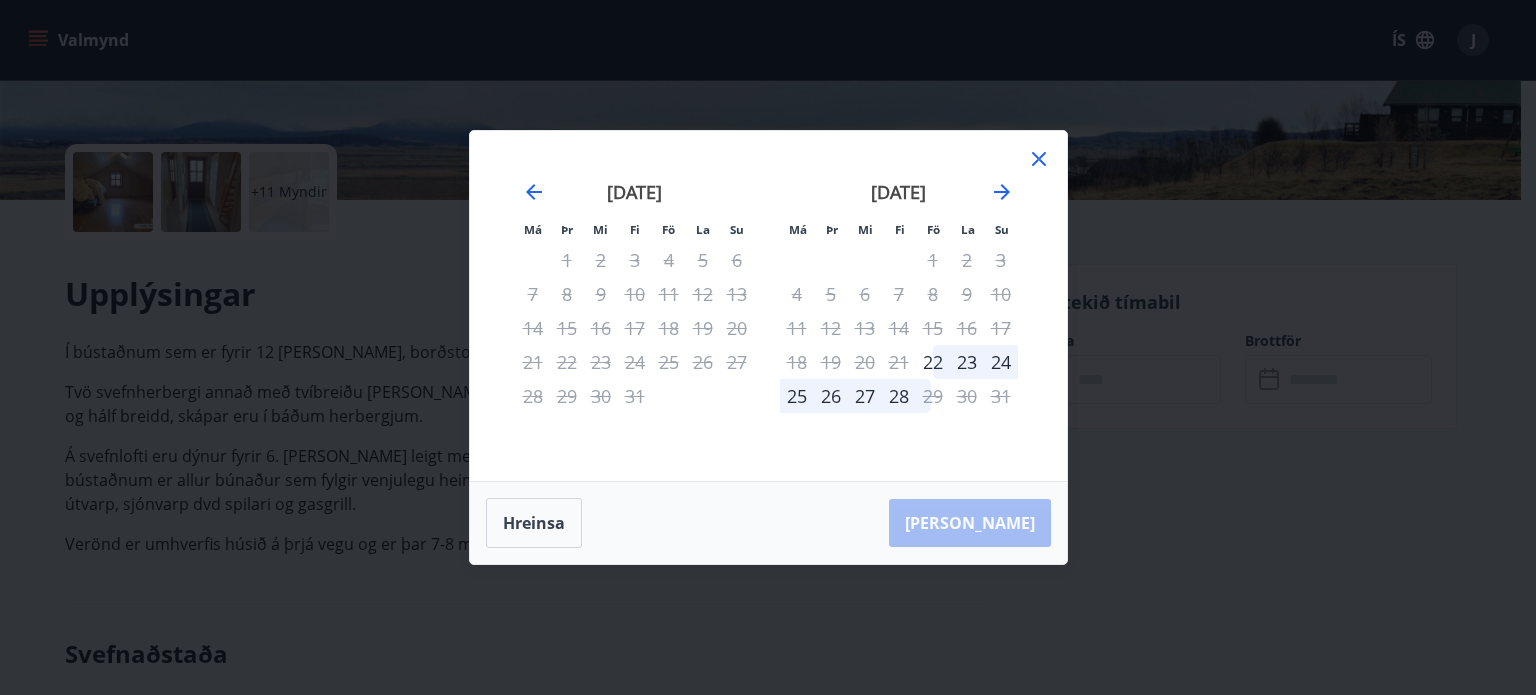 click 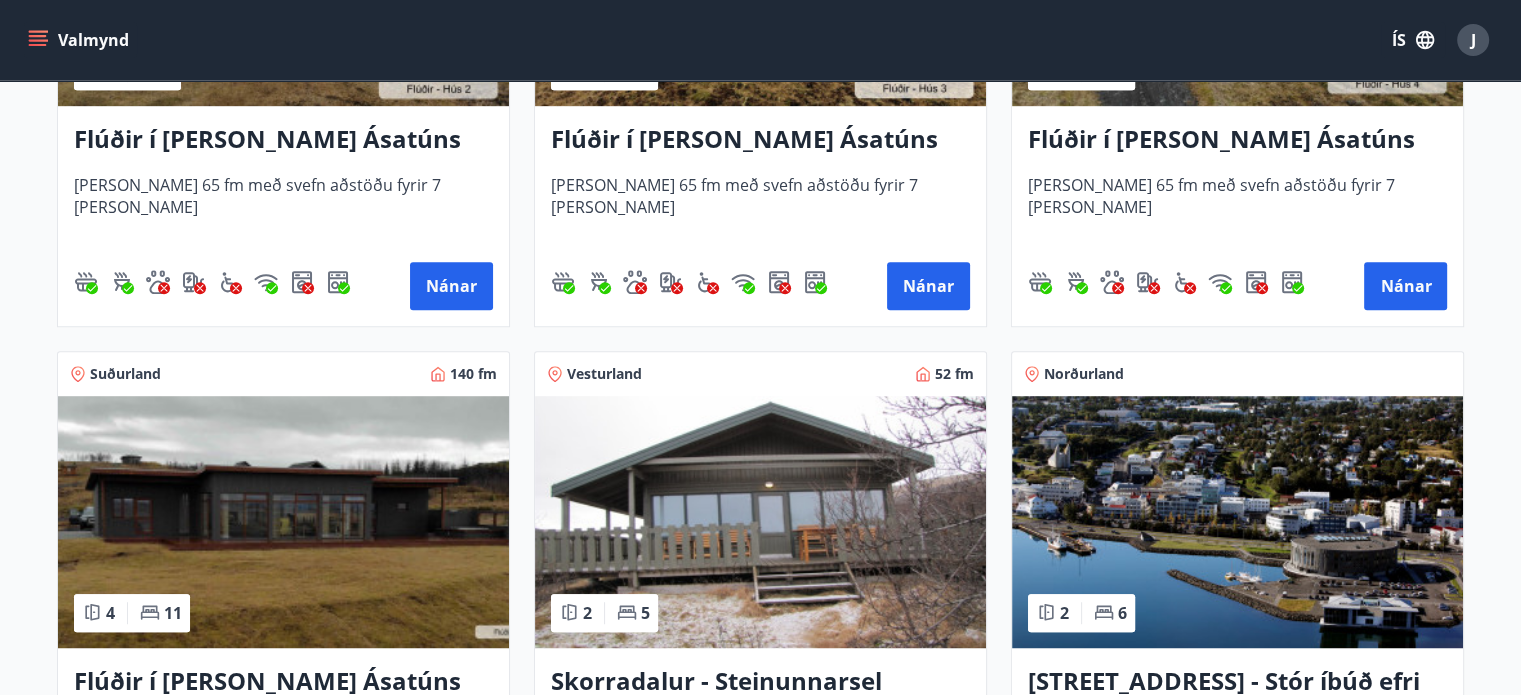 scroll, scrollTop: 1300, scrollLeft: 0, axis: vertical 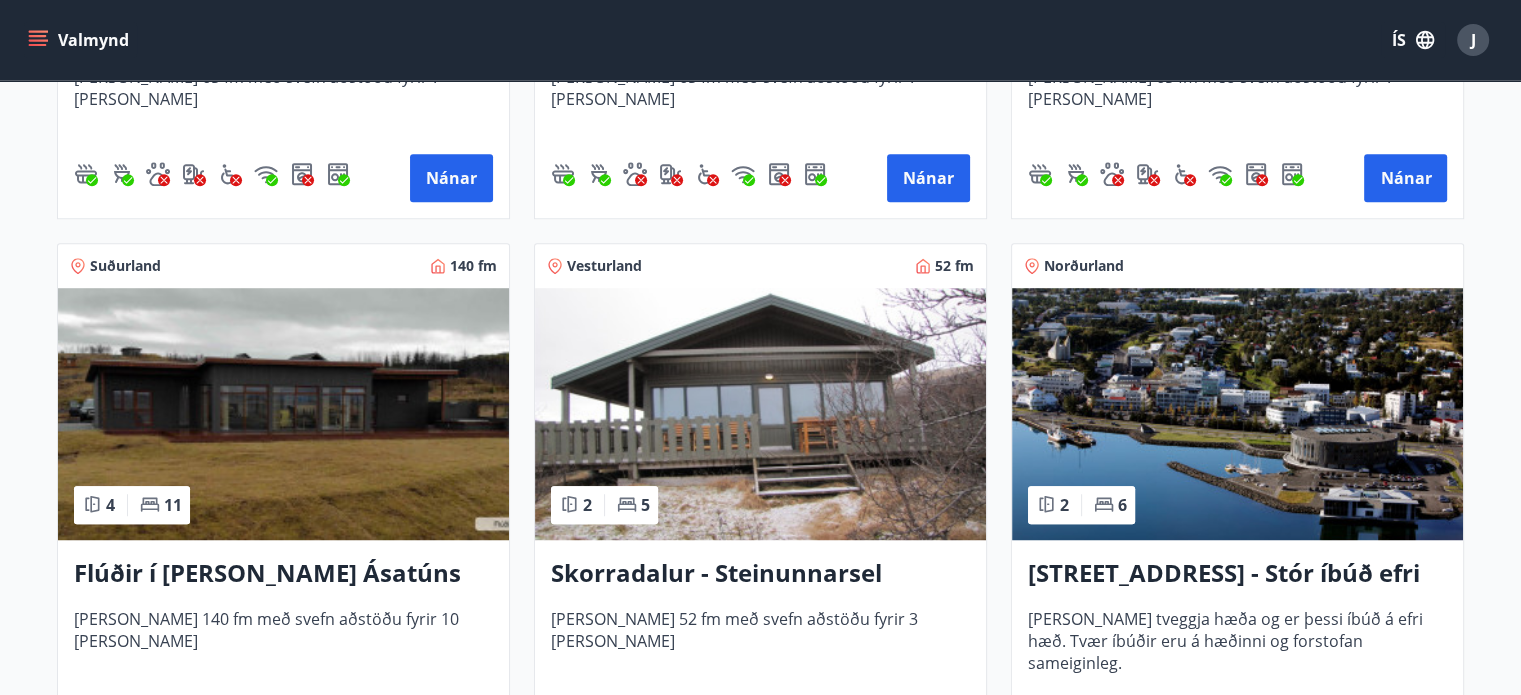 click on "Flúðir í [PERSON_NAME] Ásatúns hús 5 - [GEOGRAPHIC_DATA] 4" at bounding box center (283, 574) 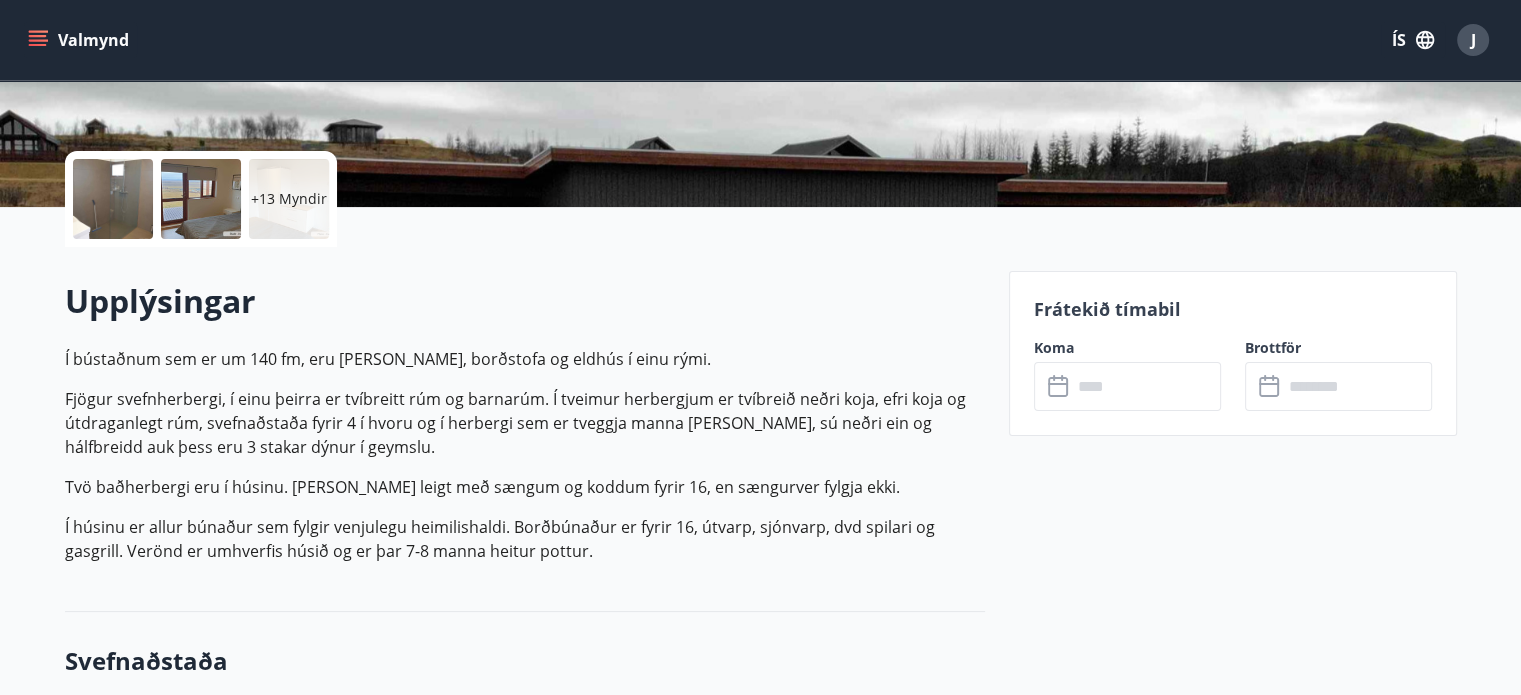 scroll, scrollTop: 400, scrollLeft: 0, axis: vertical 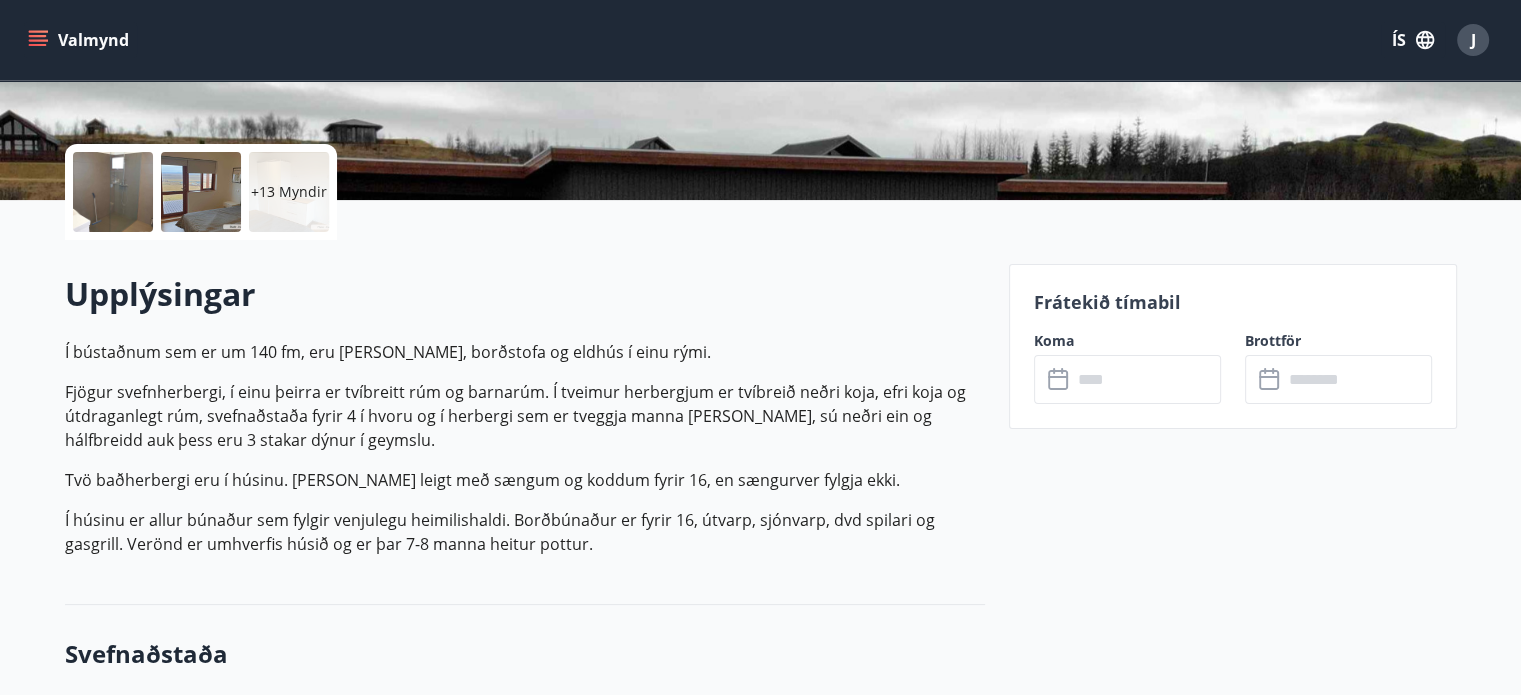 click at bounding box center (1146, 379) 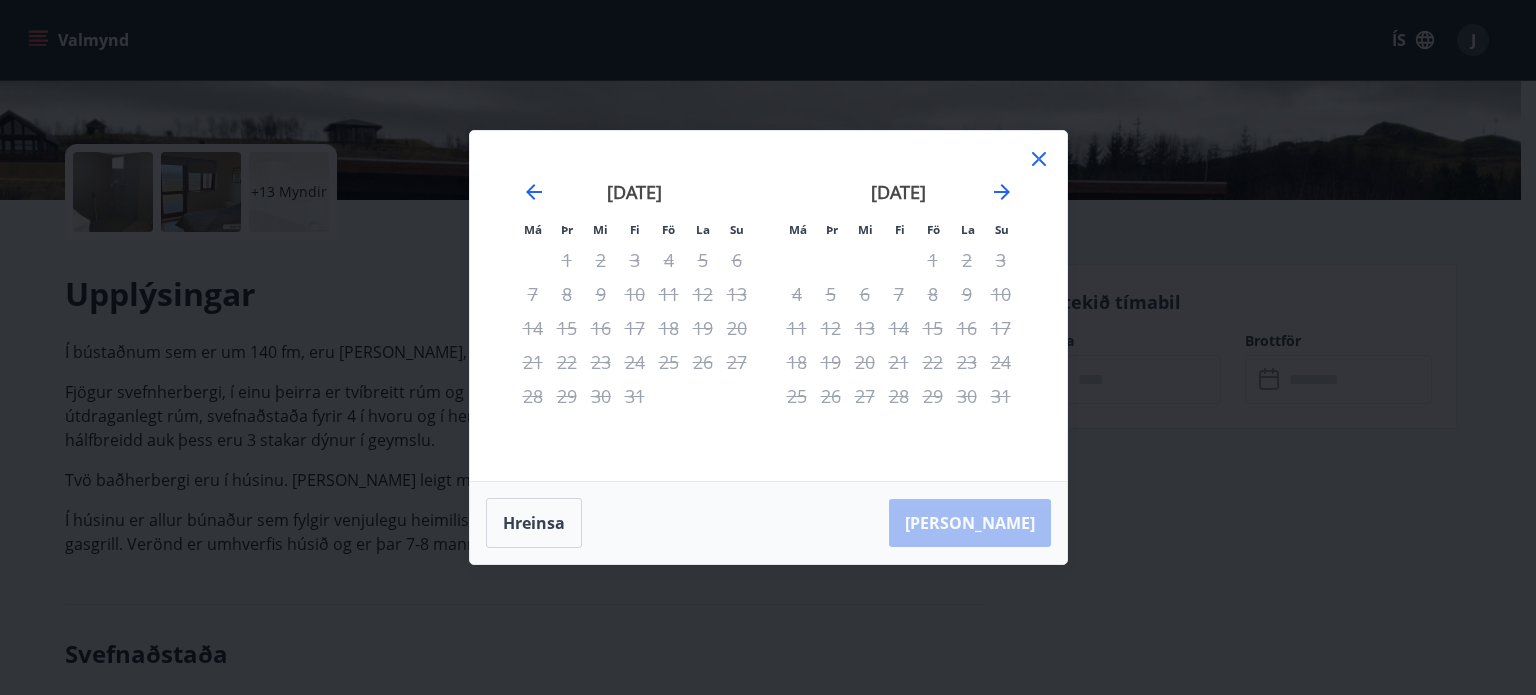 click 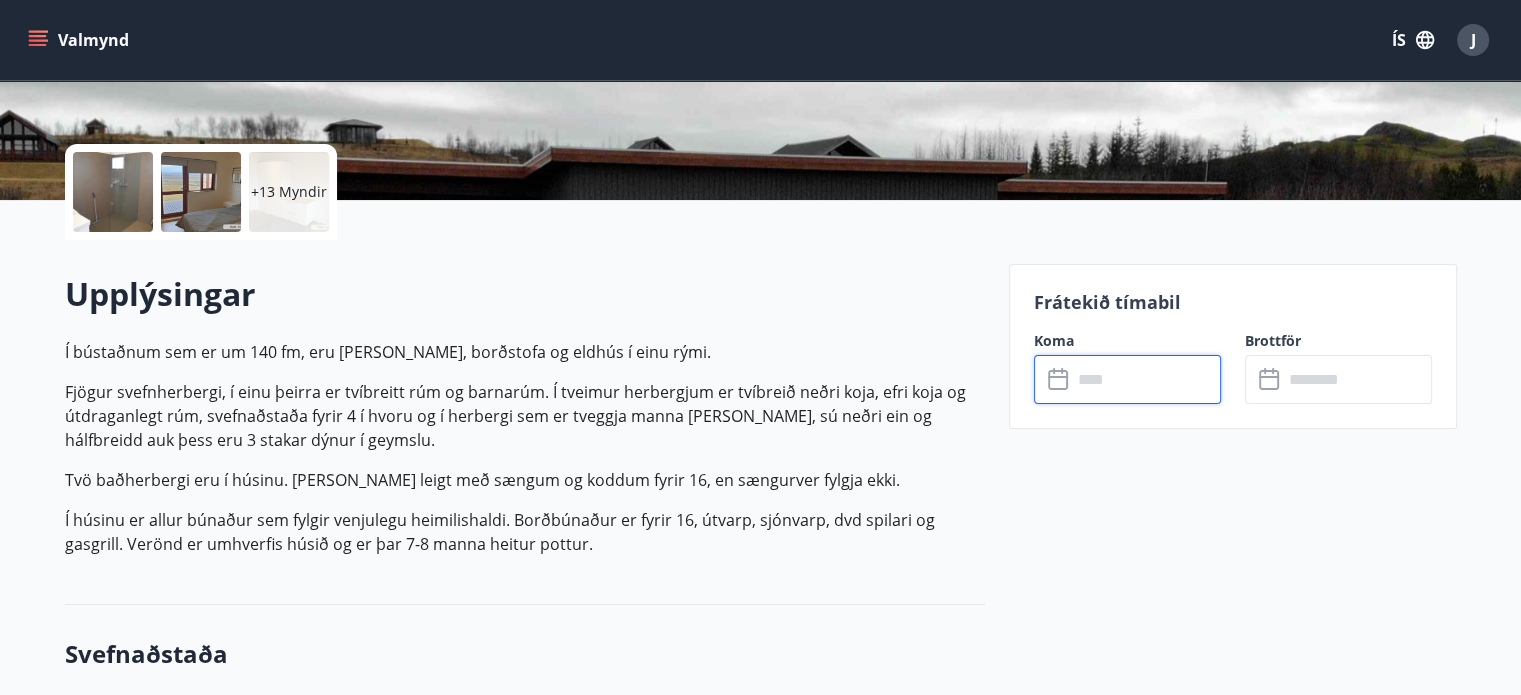 click at bounding box center [1146, 379] 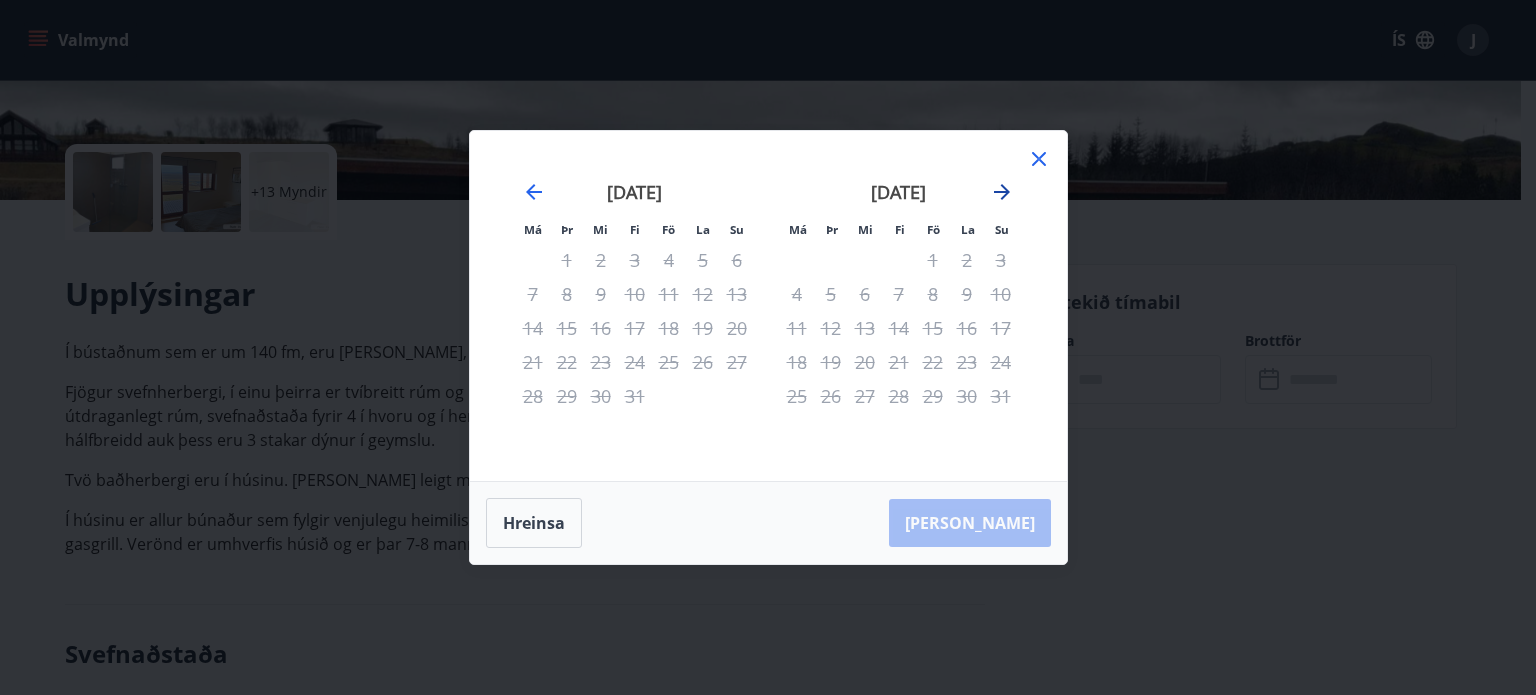 click 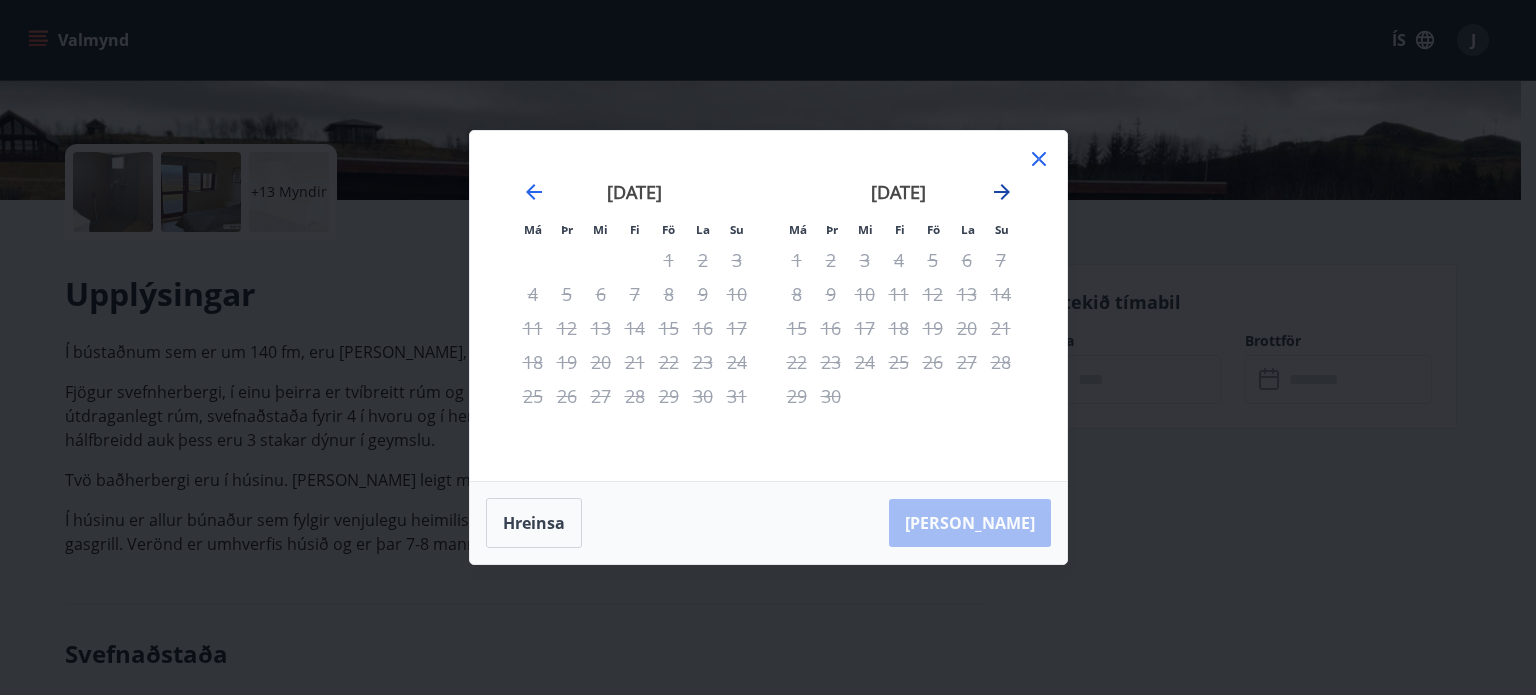 click 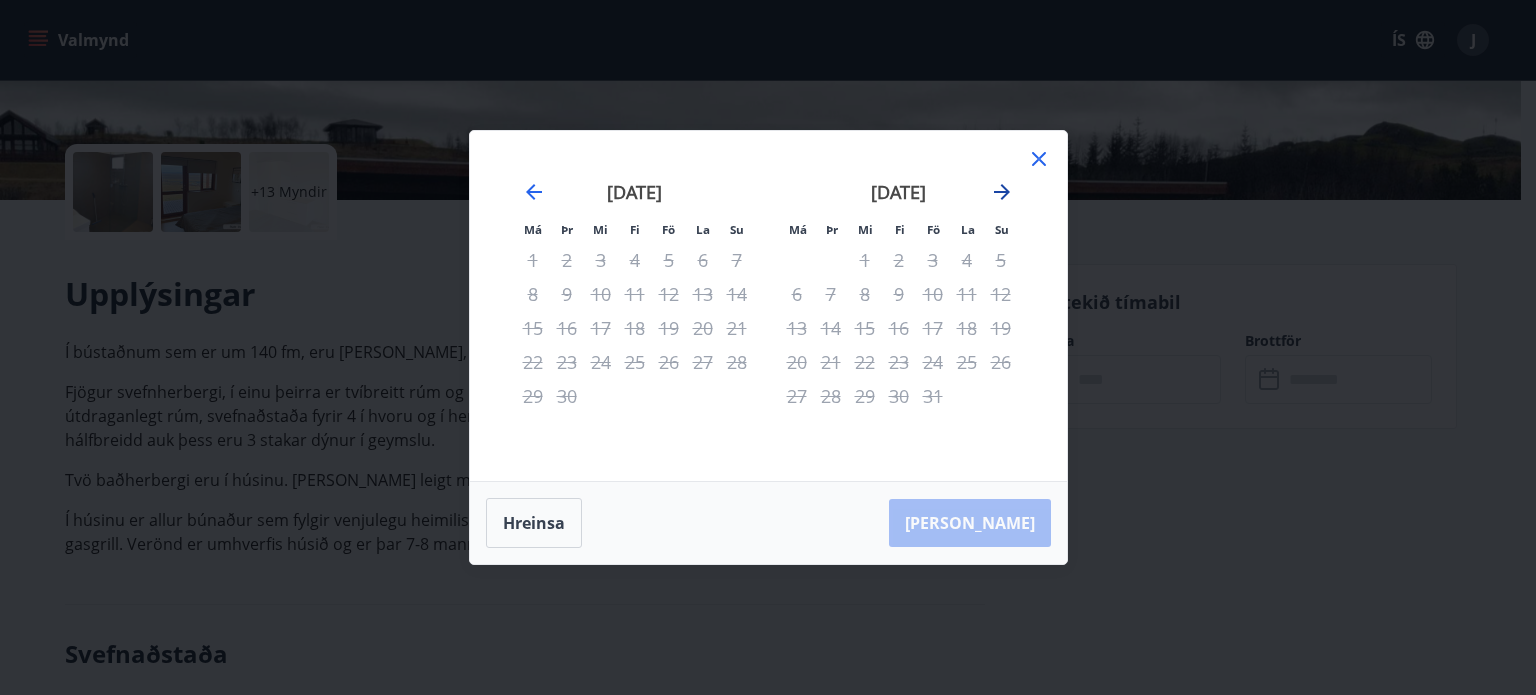 click 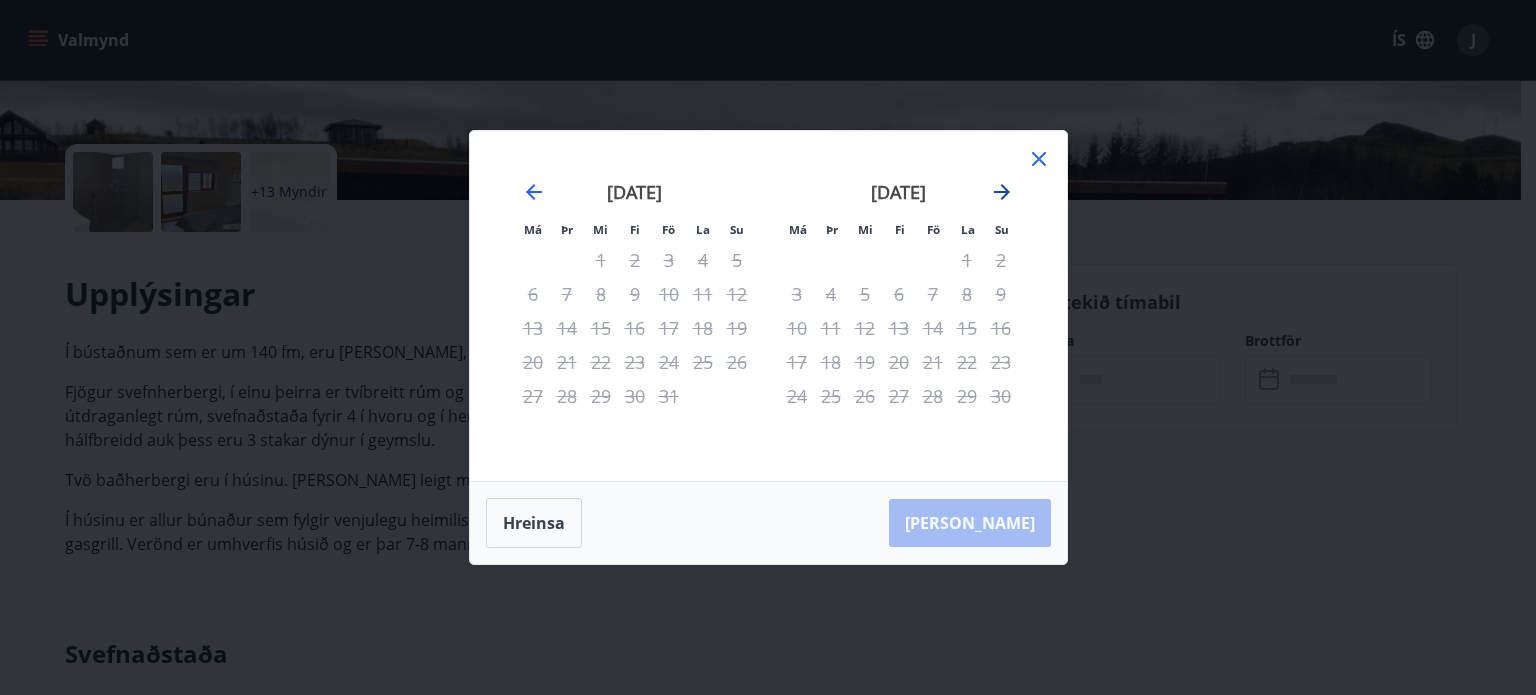 click 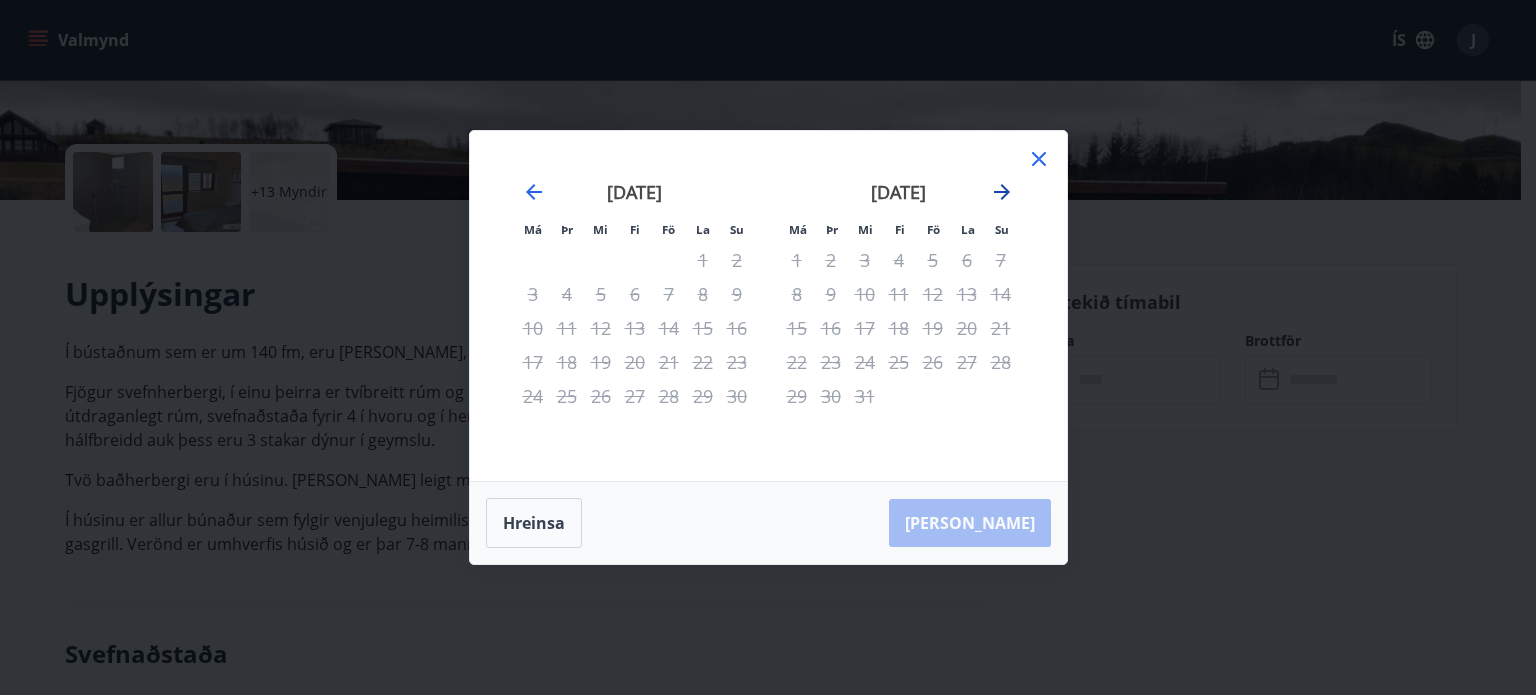 click 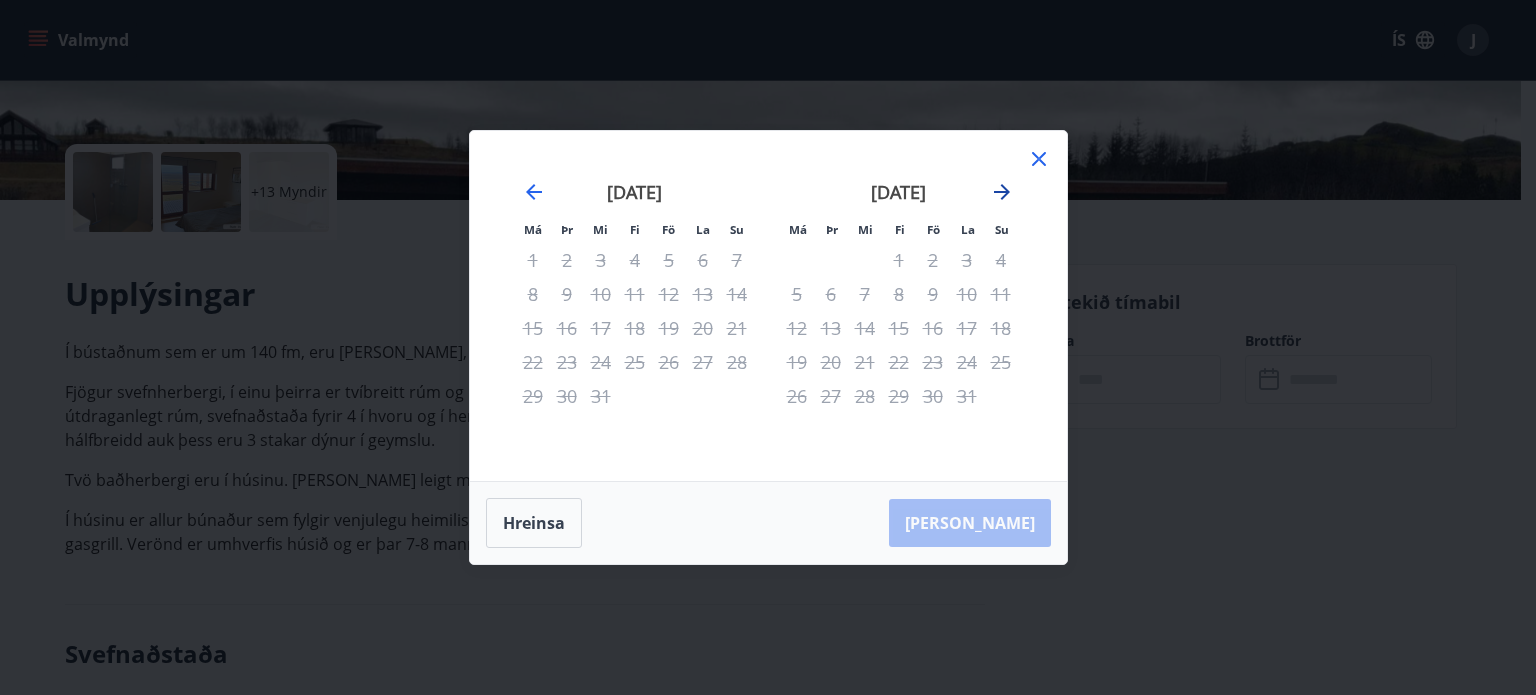 click 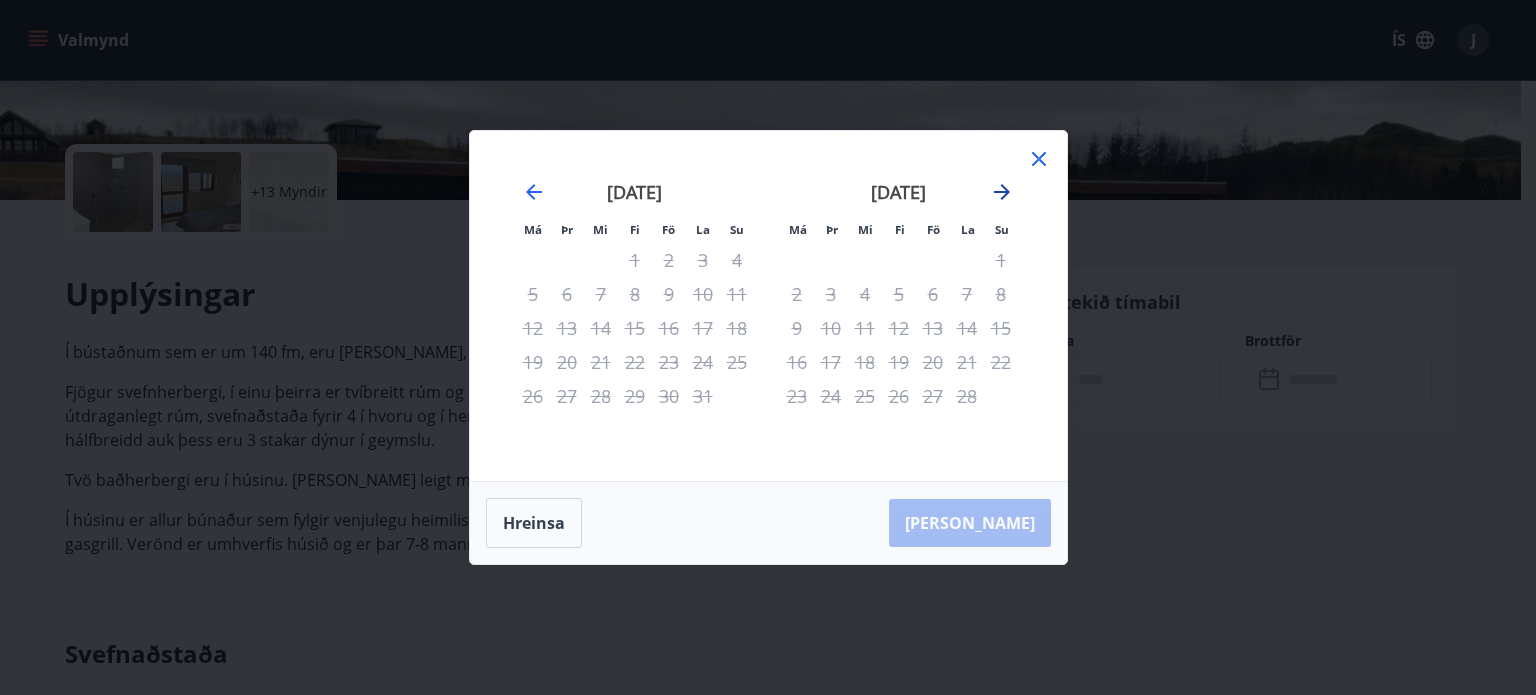 click 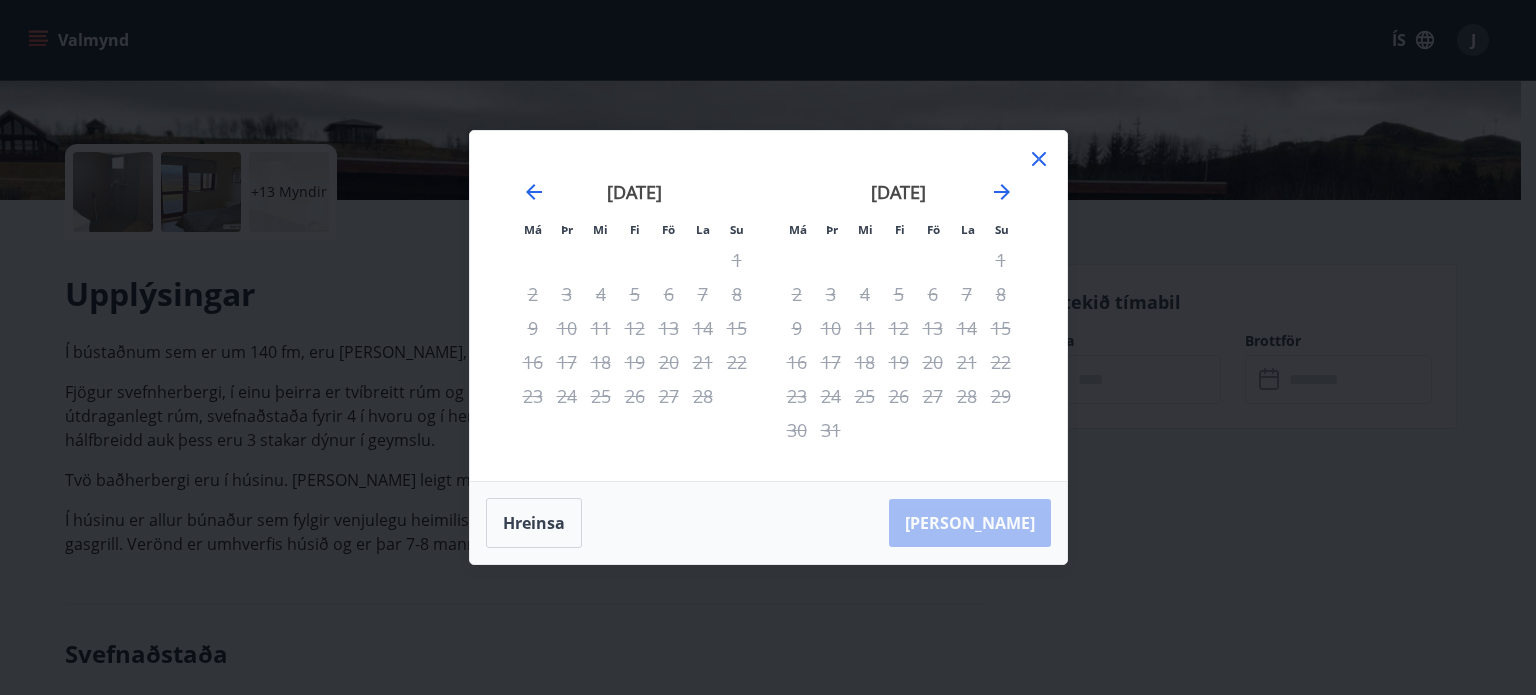 click 